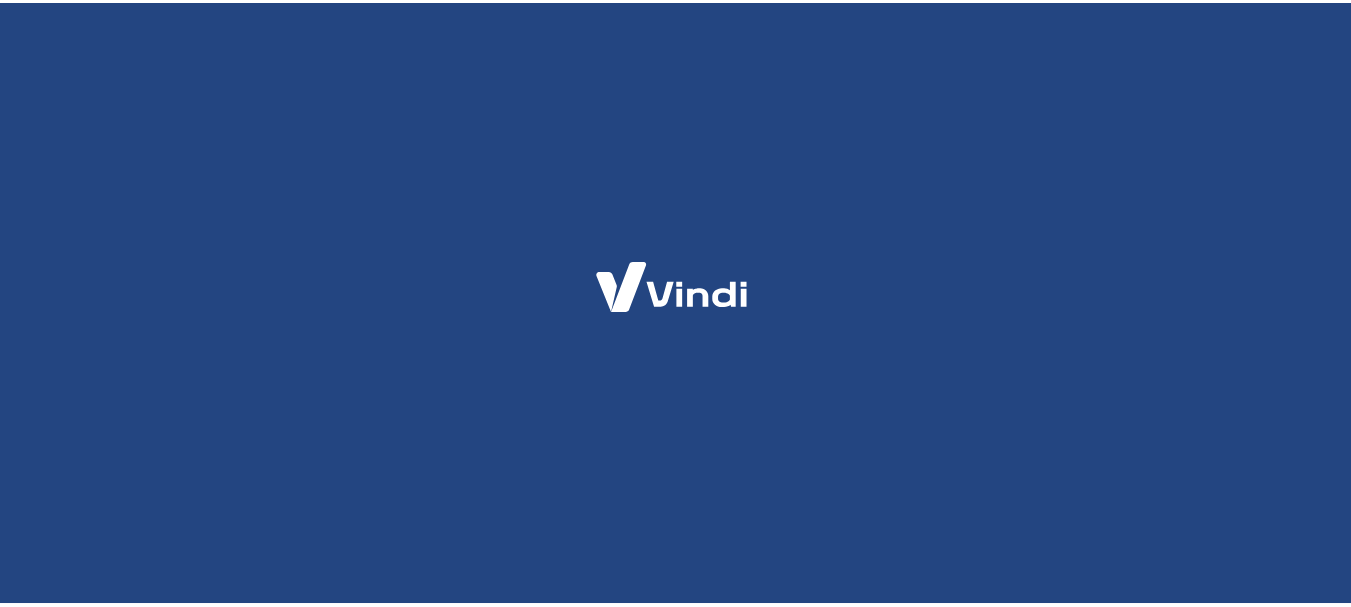 scroll, scrollTop: 0, scrollLeft: 0, axis: both 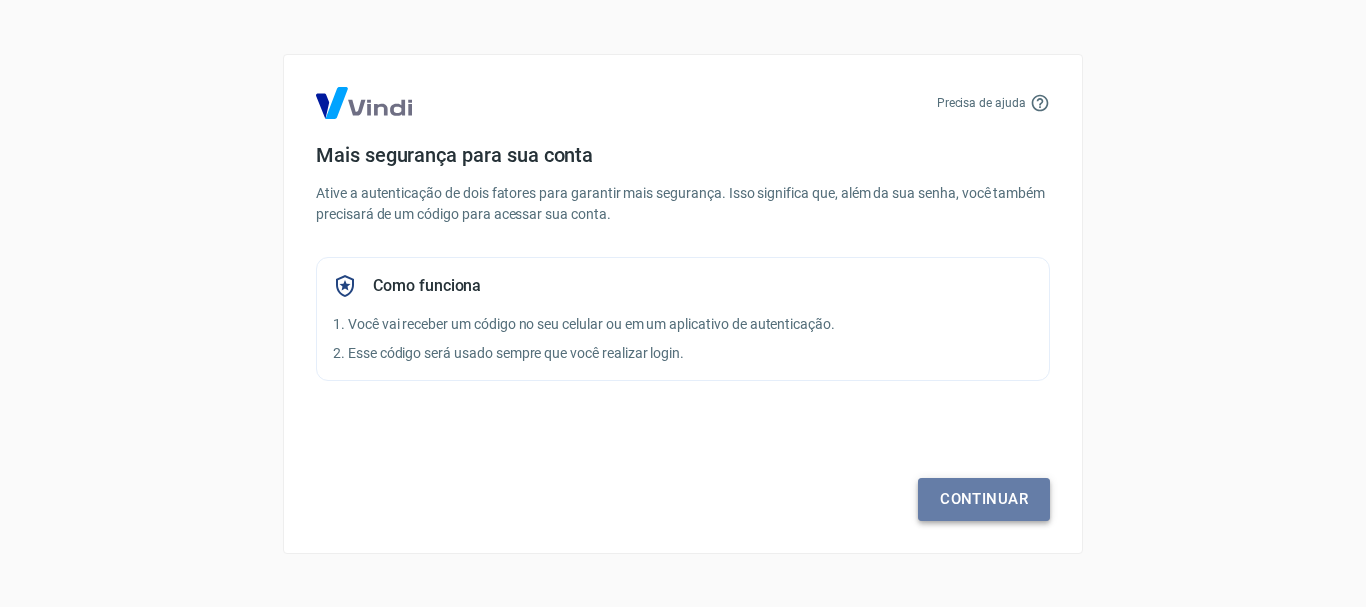 click on "Continuar" at bounding box center [984, 499] 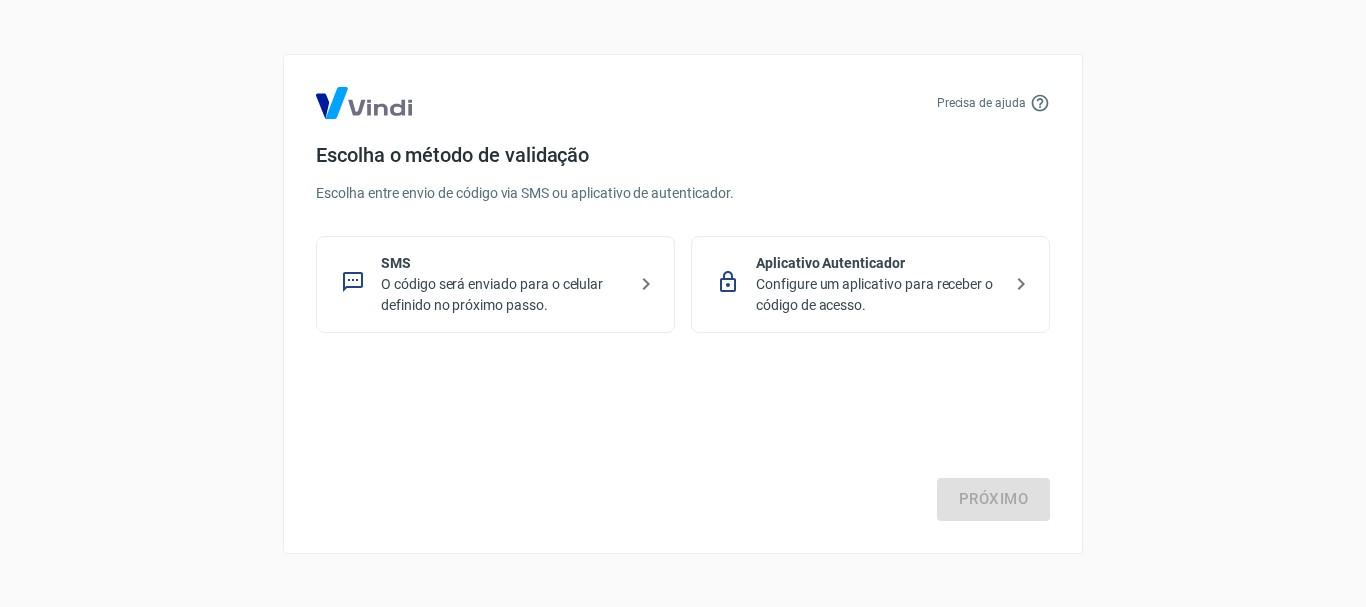 click on "O código será enviado para o celular definido no próximo passo." at bounding box center (503, 295) 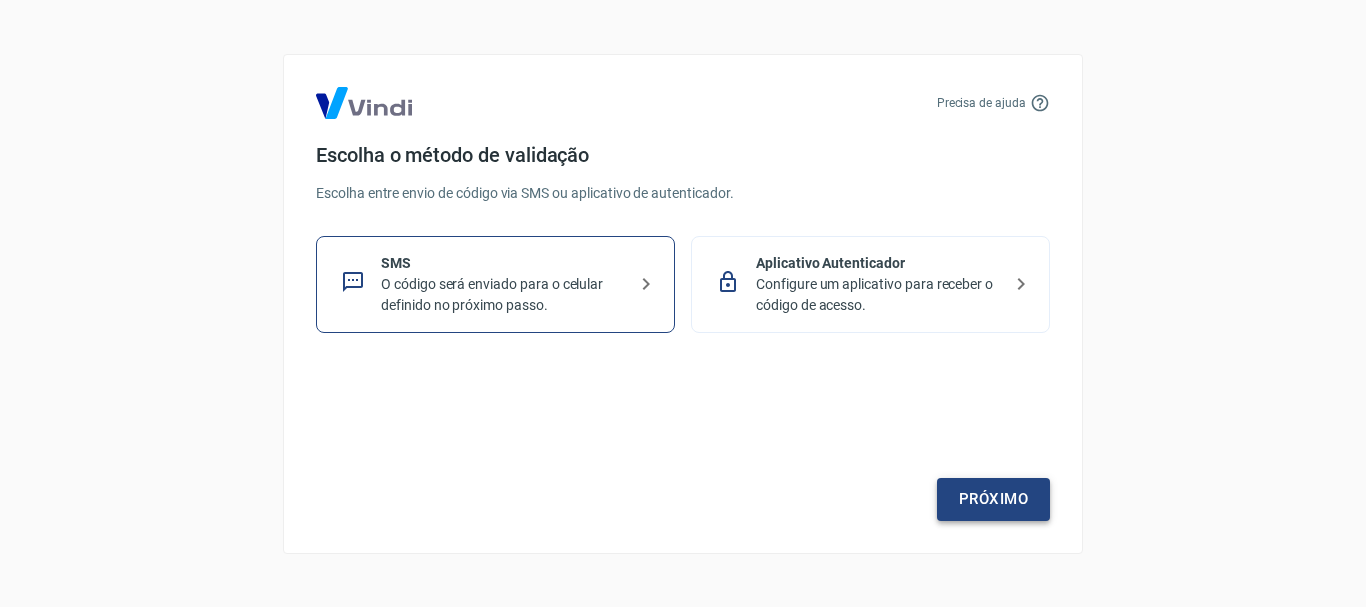 click on "Próximo" at bounding box center (993, 499) 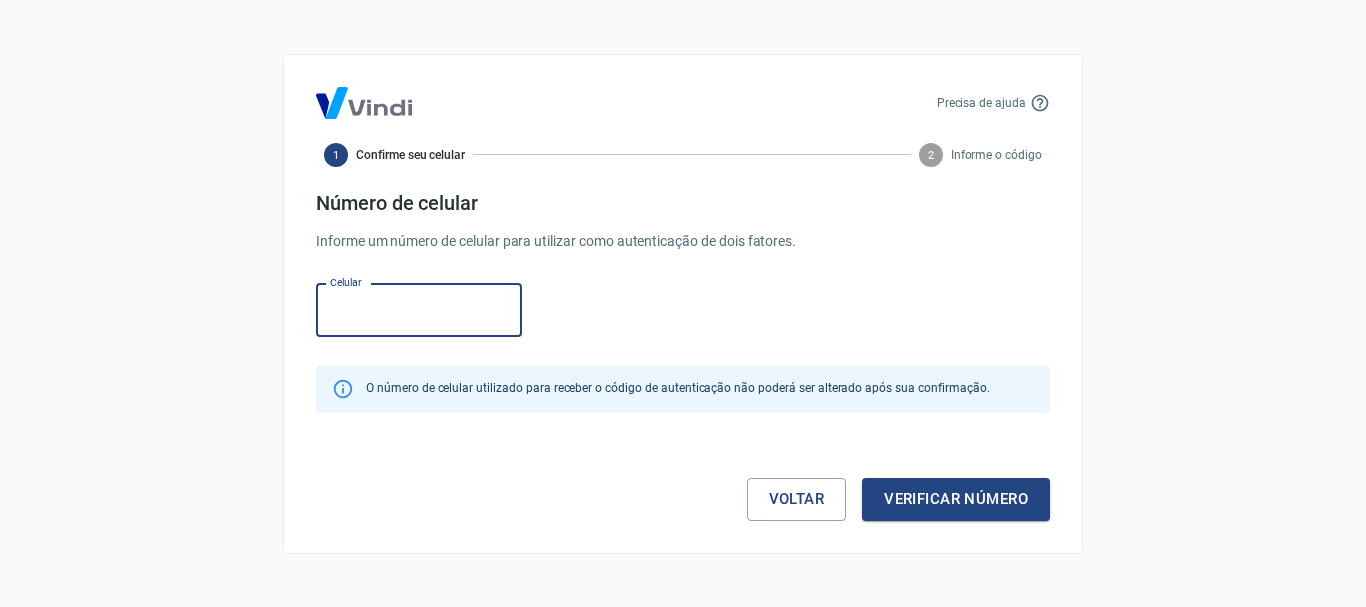 click on "Celular" at bounding box center (419, 310) 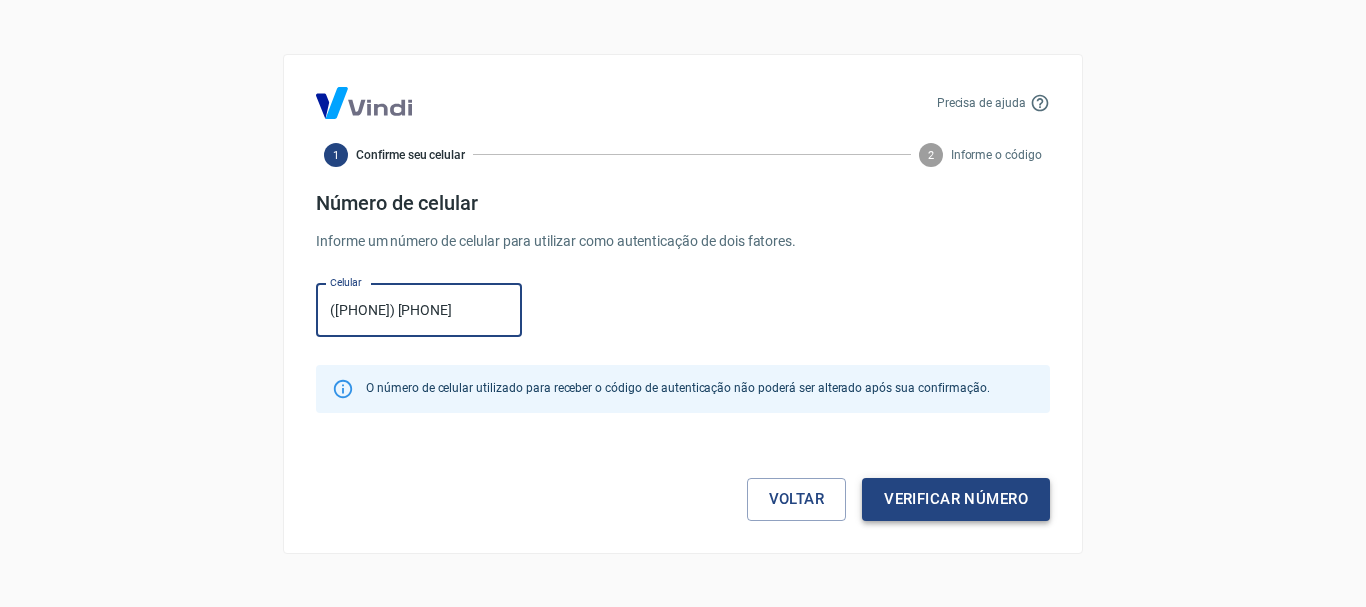 click on "Verificar número" at bounding box center (956, 499) 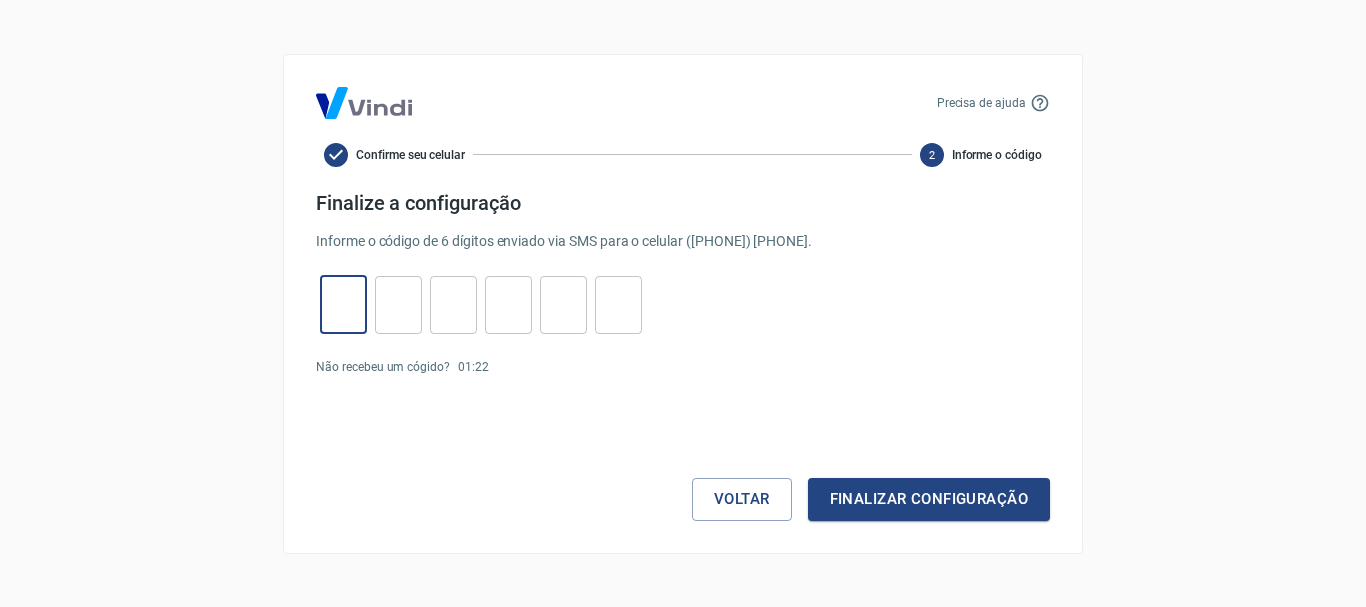 click at bounding box center (343, 304) 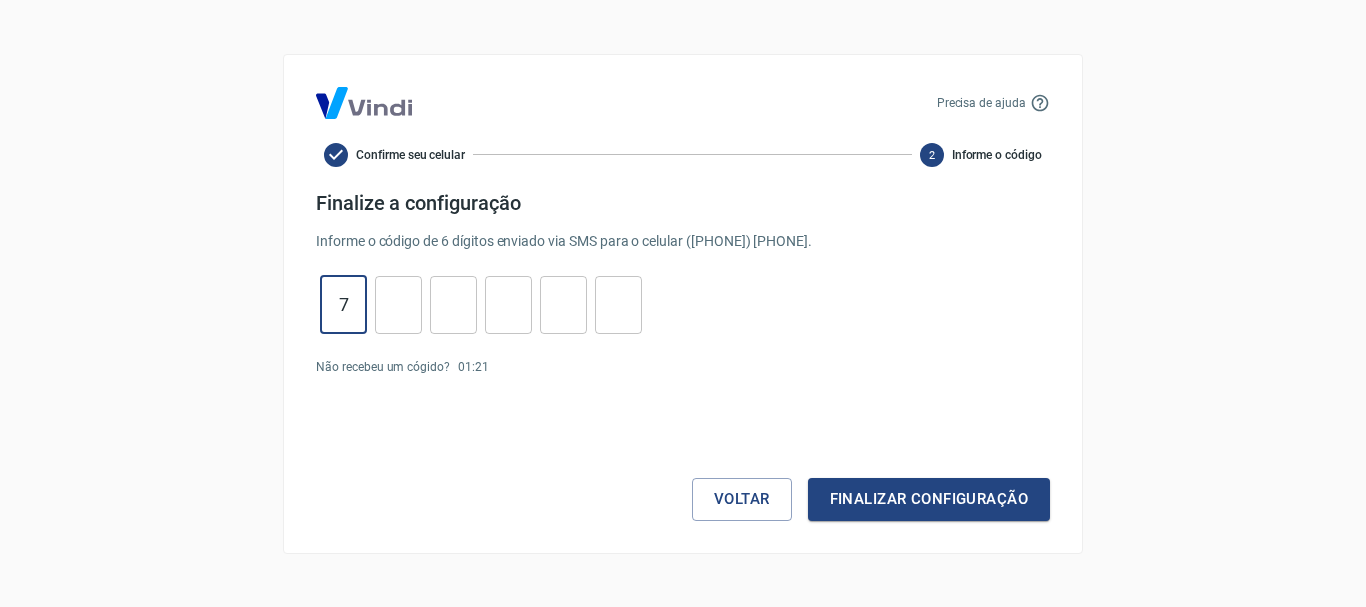 type on "7" 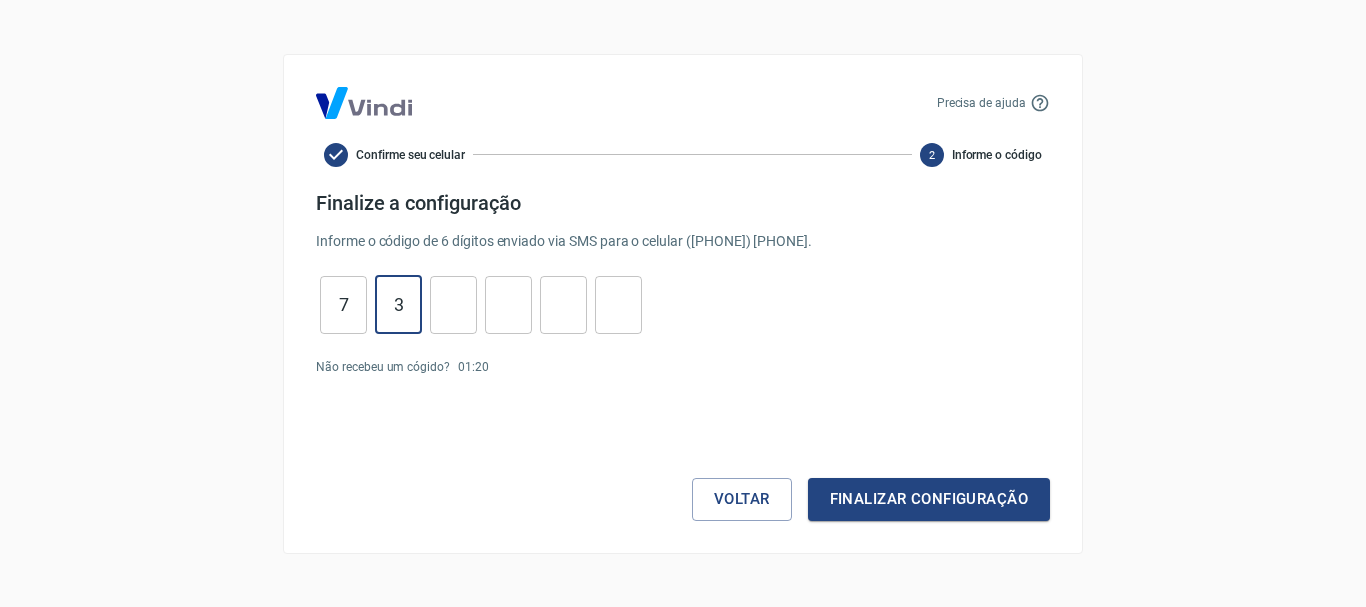 type on "3" 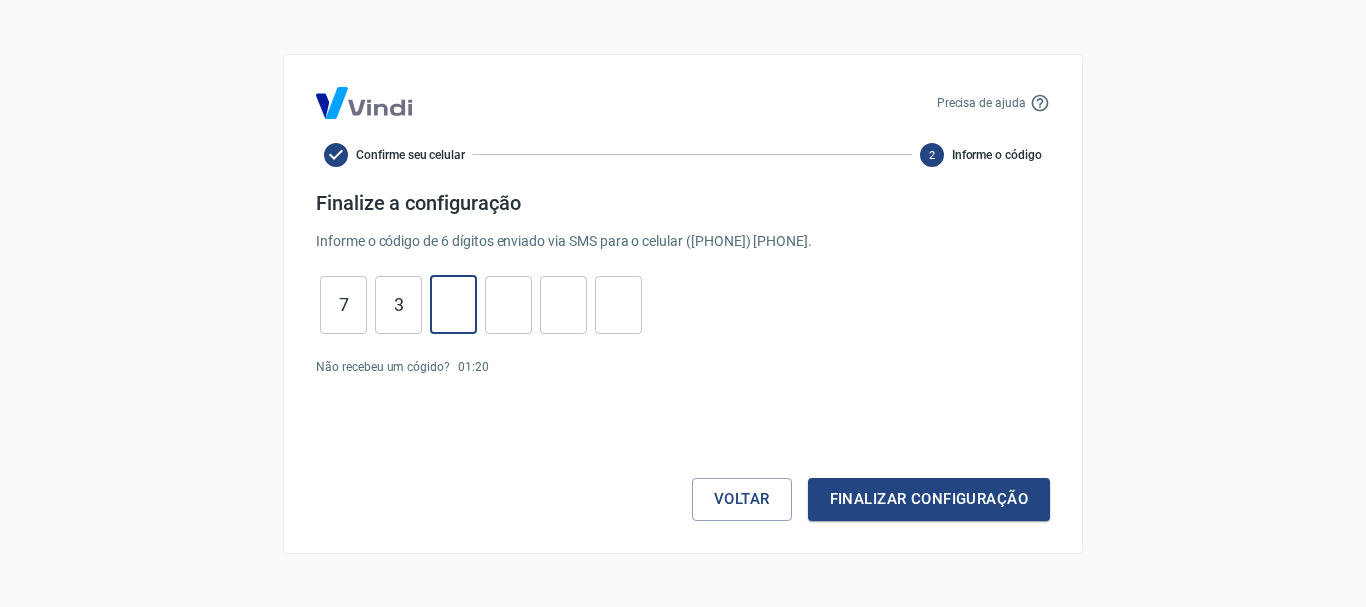 type on "8" 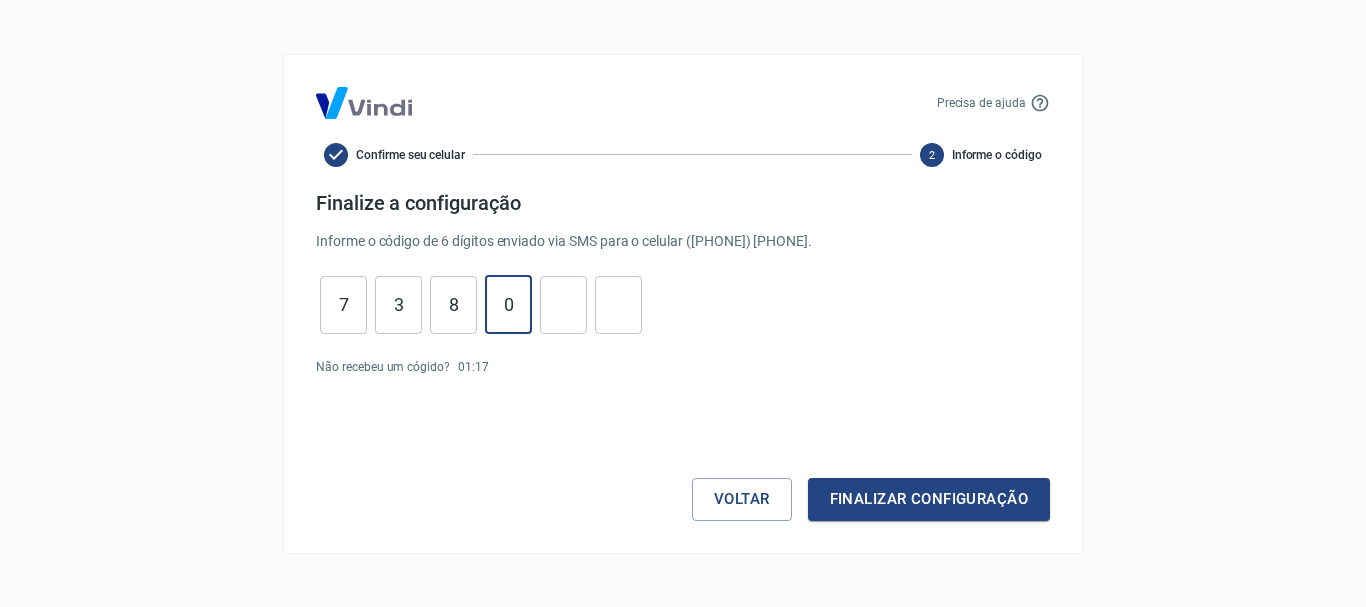type on "0" 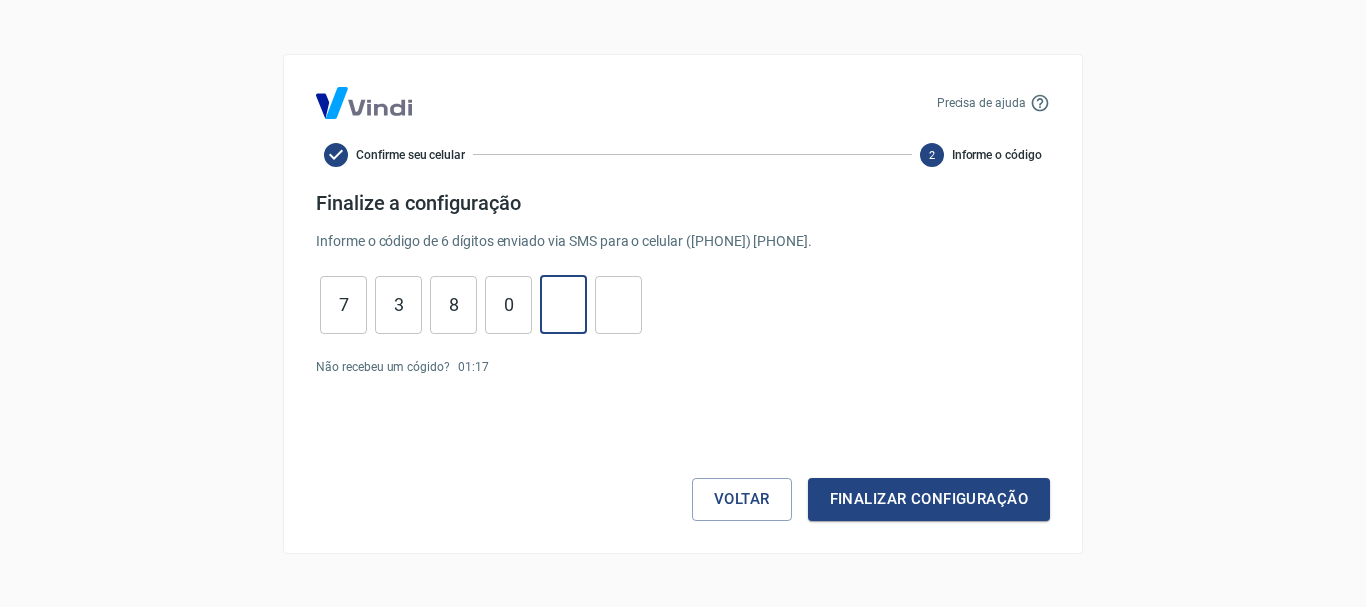 type on "0" 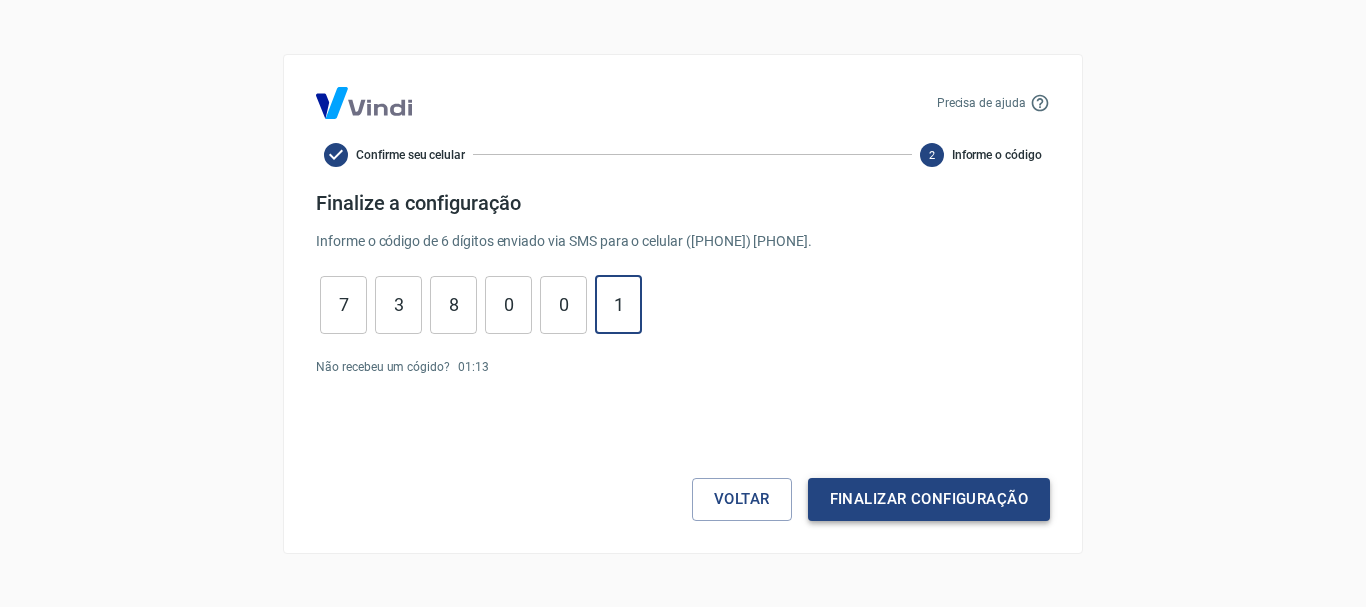 type on "1" 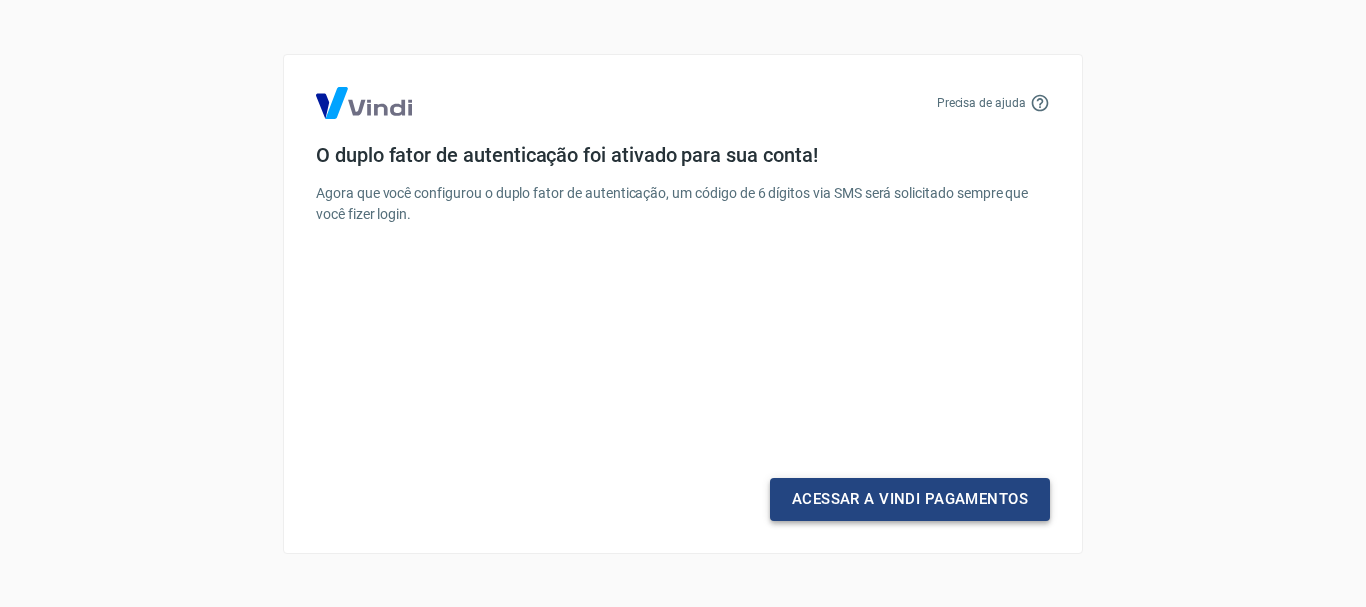 click on "Acessar a Vindi Pagamentos" at bounding box center [910, 499] 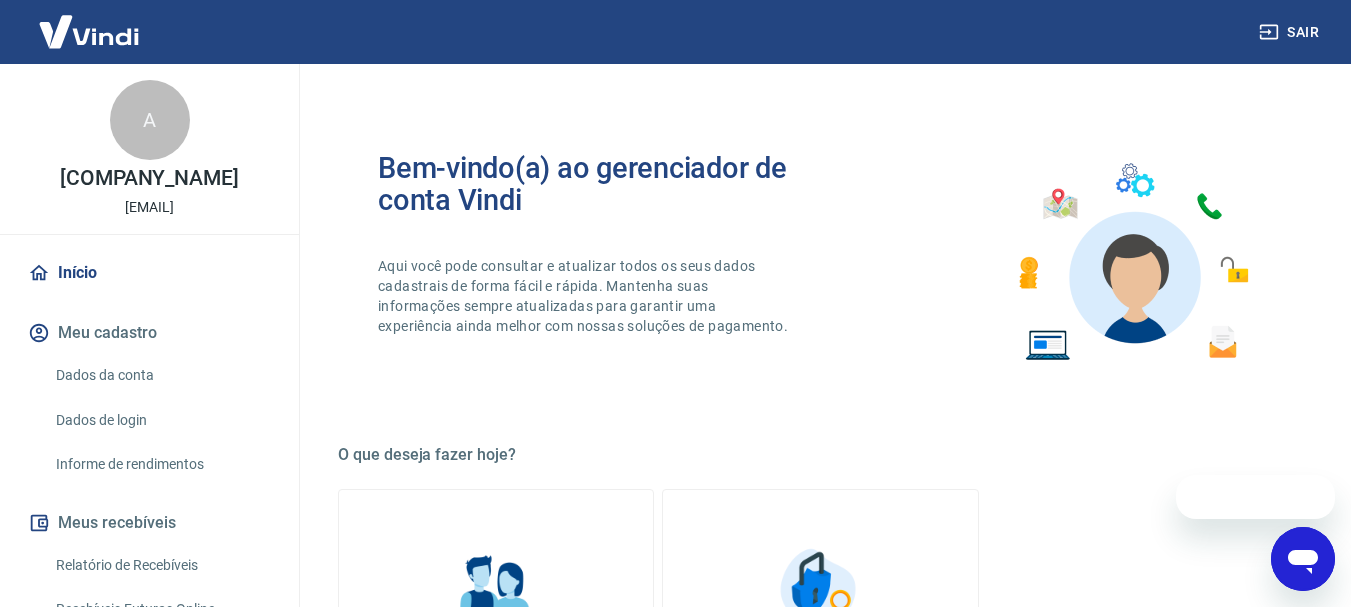 scroll, scrollTop: 0, scrollLeft: 0, axis: both 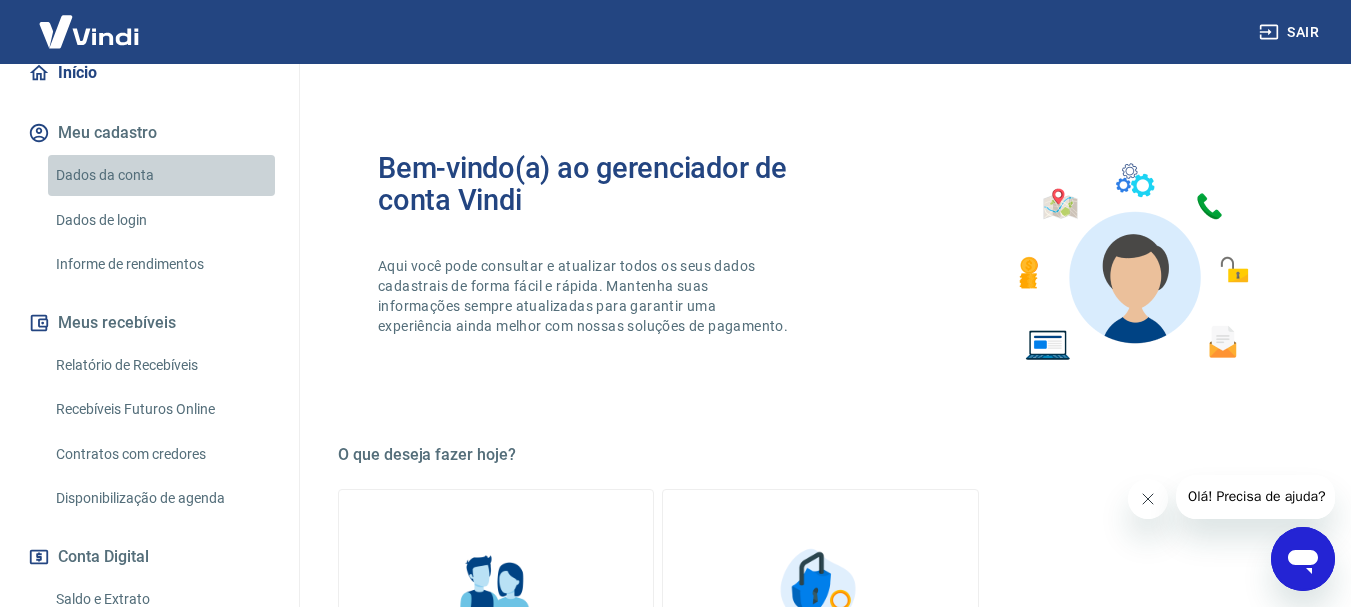 click on "Dados da conta" at bounding box center [161, 175] 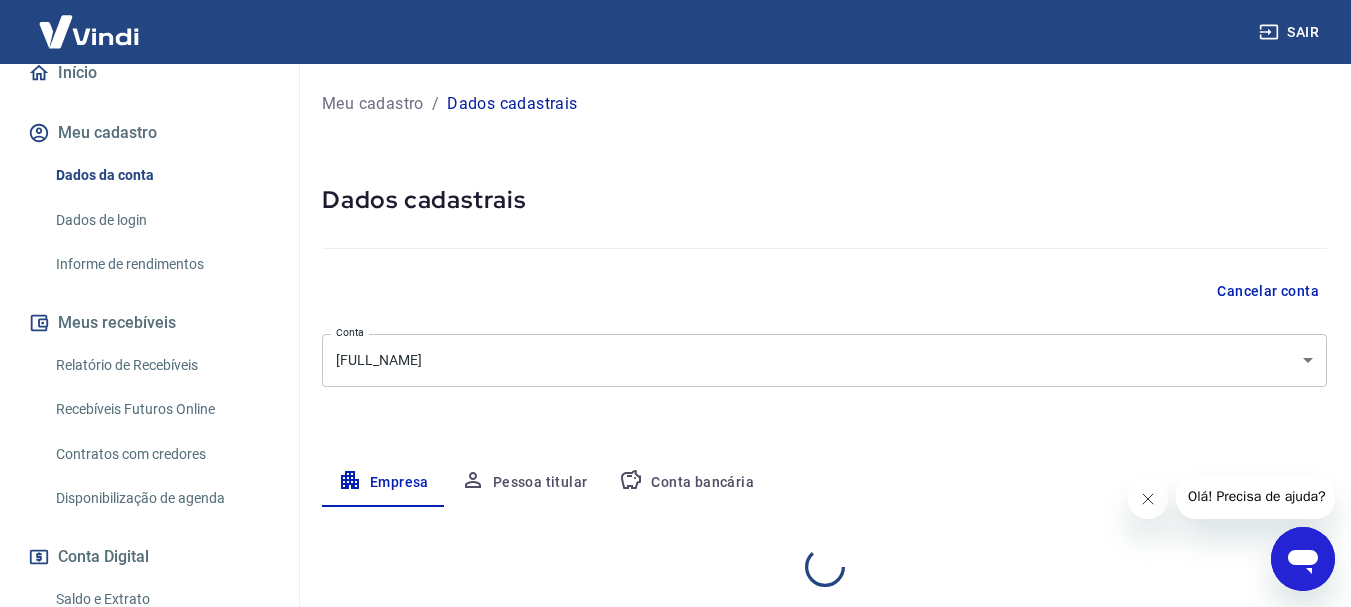 select on "AM" 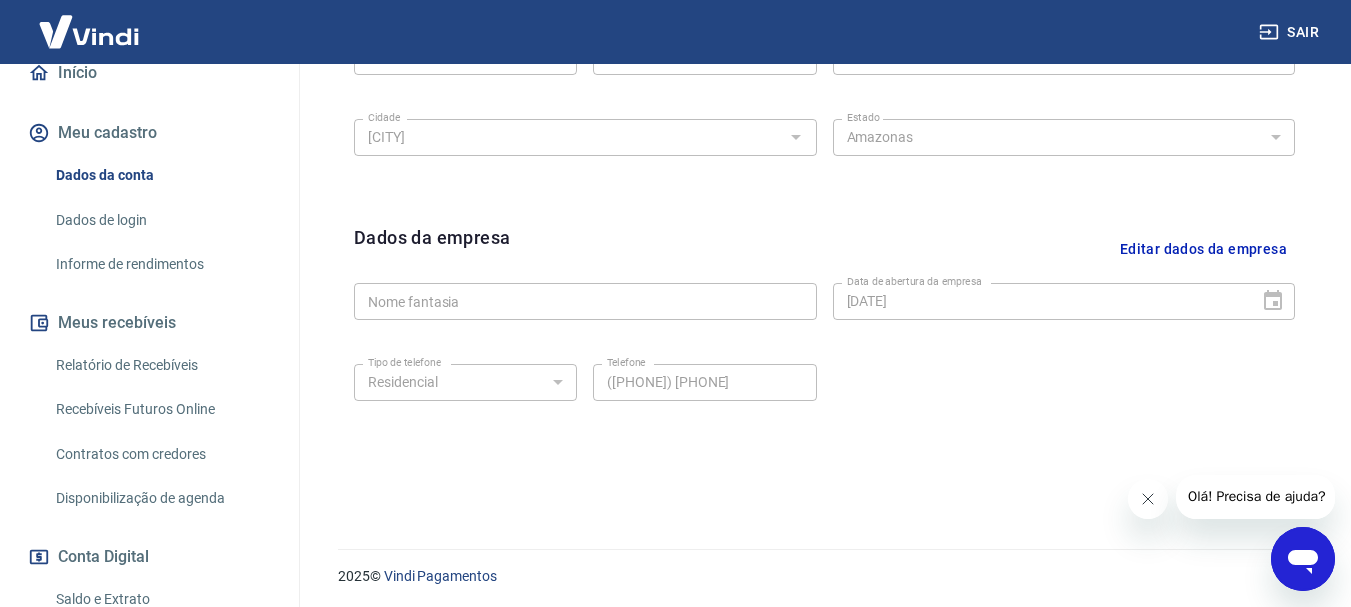 scroll, scrollTop: 835, scrollLeft: 0, axis: vertical 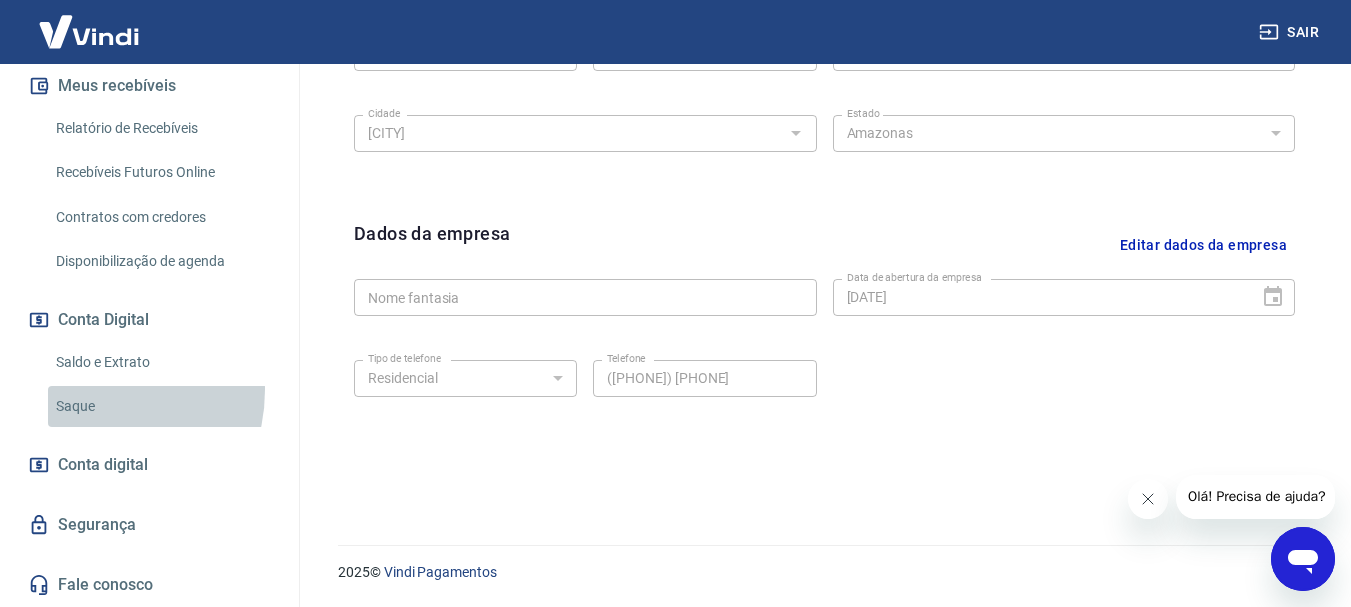 click on "Saque" at bounding box center (161, 406) 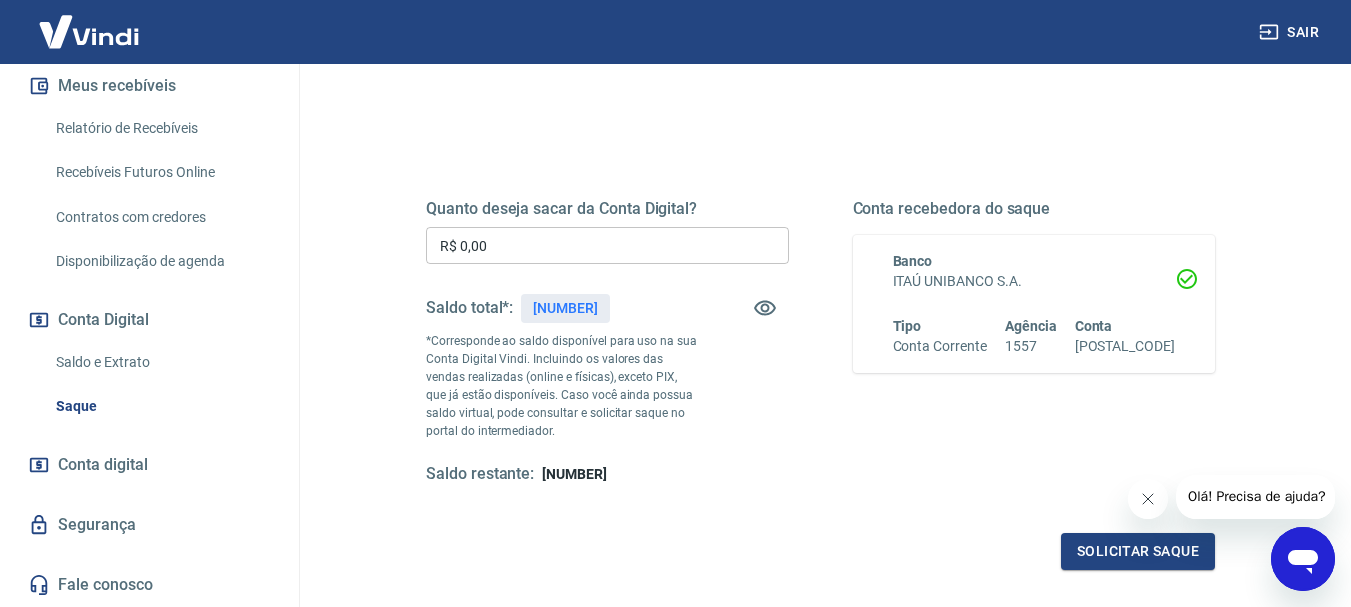 scroll, scrollTop: 200, scrollLeft: 0, axis: vertical 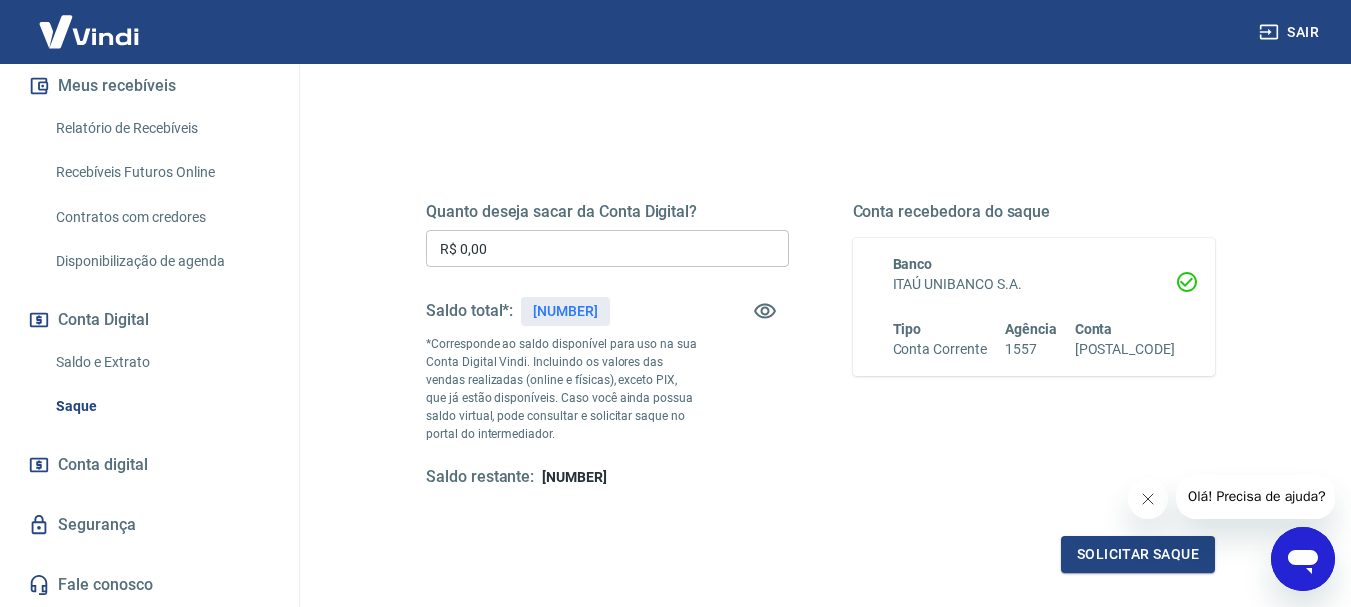 click on "R$ 0,00" at bounding box center [607, 248] 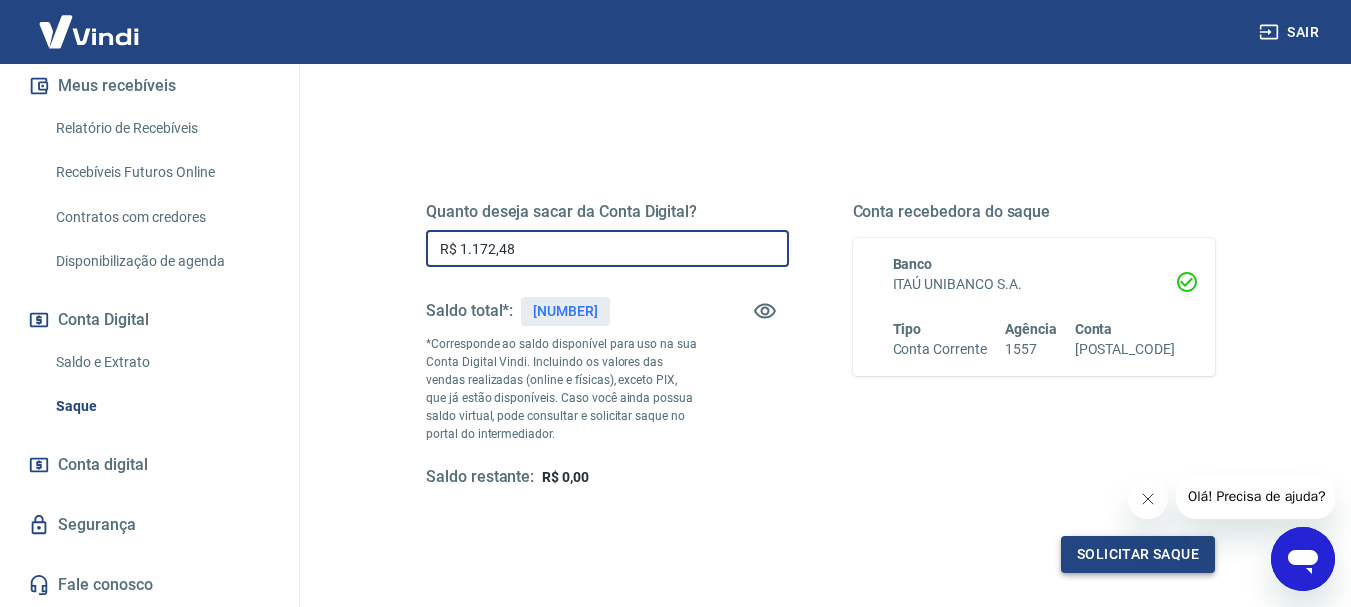 type on "R$ 1.172,48" 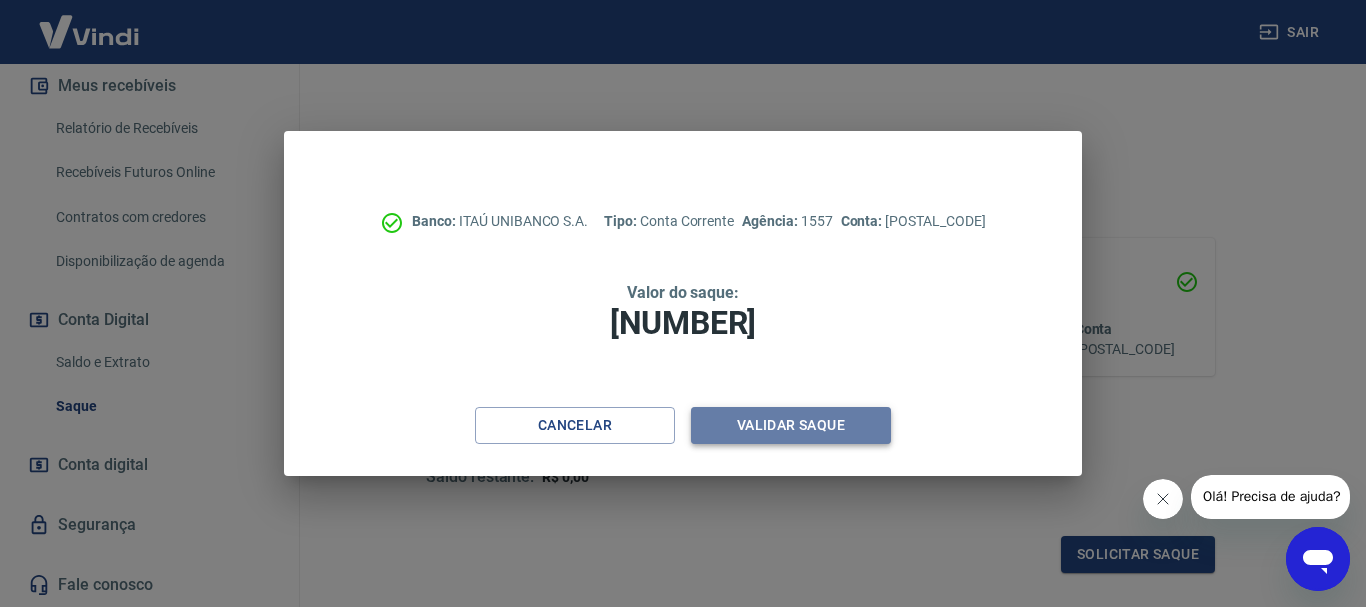 click on "Validar saque" at bounding box center [791, 425] 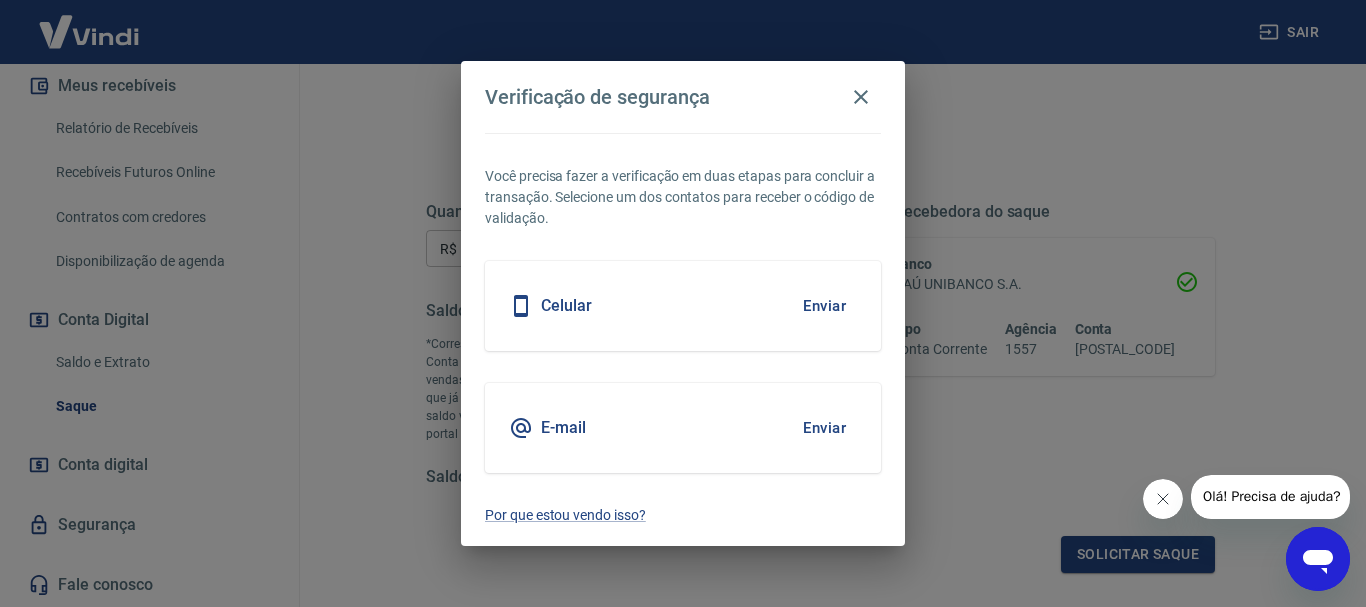 click on "Celular" at bounding box center (566, 306) 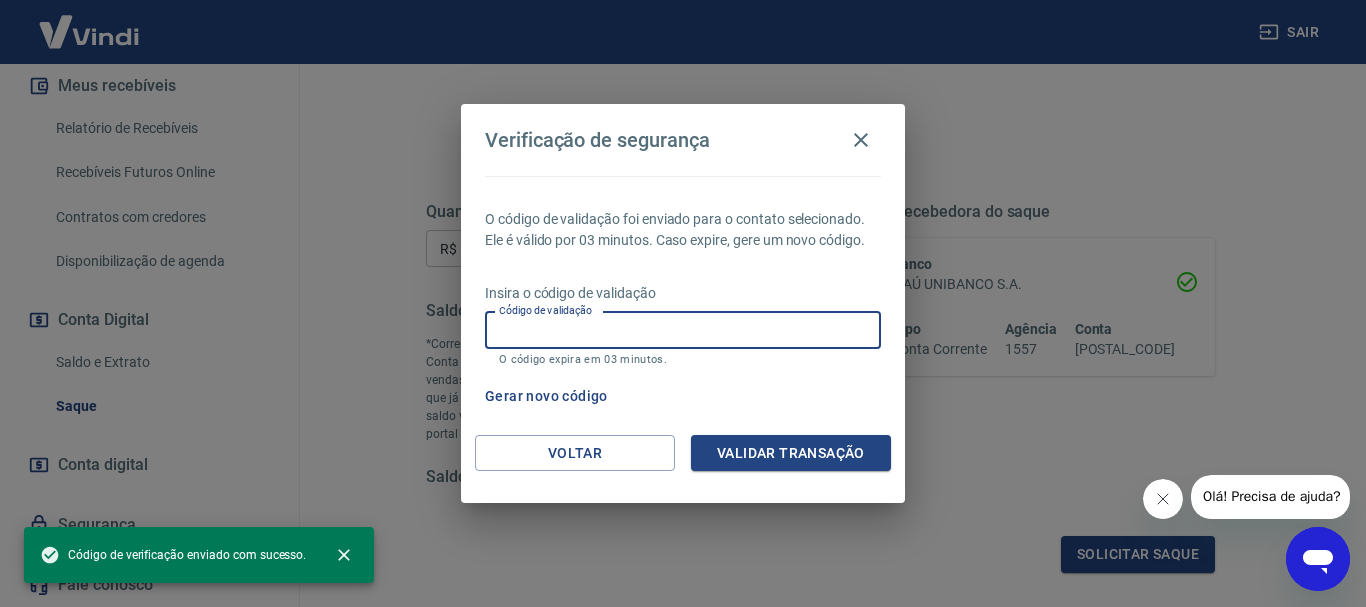 click on "Código de validação" at bounding box center (683, 330) 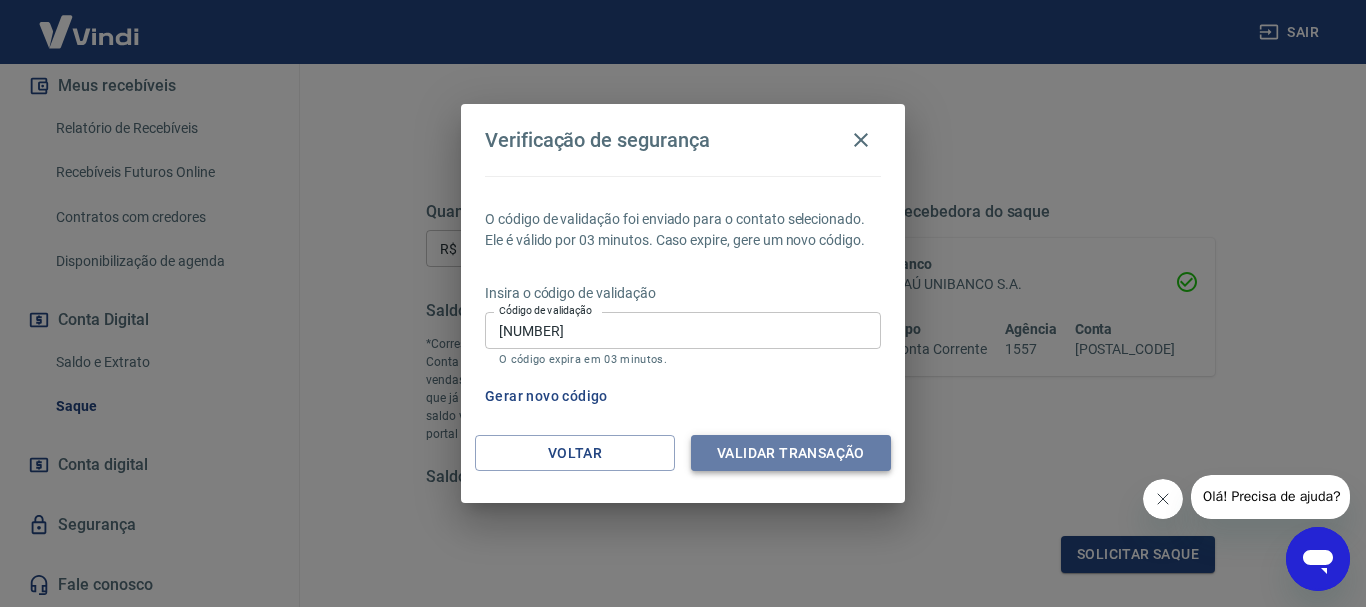 click on "Validar transação" at bounding box center (791, 453) 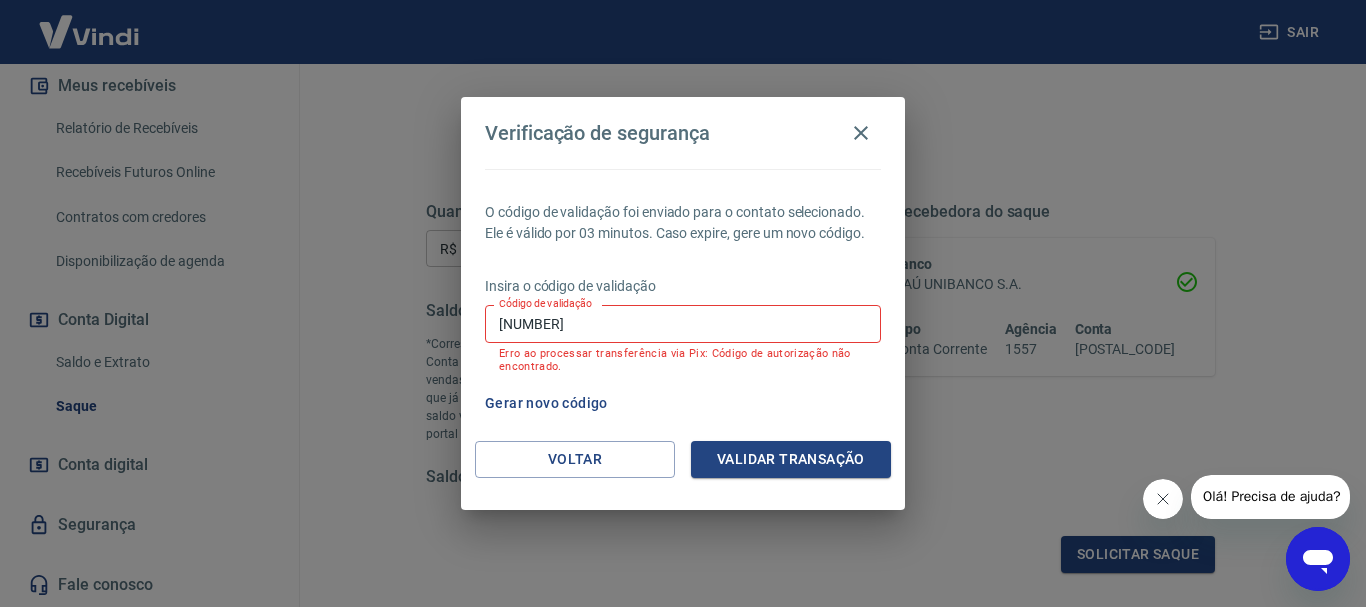 click on "Gerar novo código" at bounding box center (546, 403) 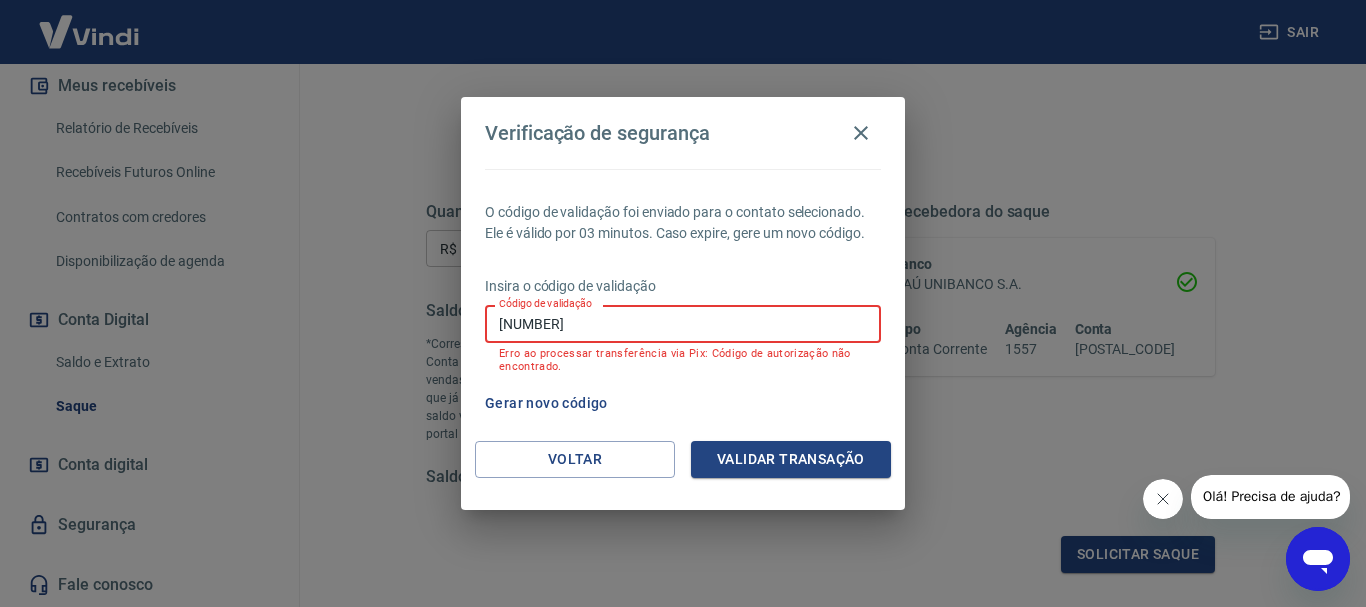 click on "[NUMBER]" at bounding box center (683, 323) 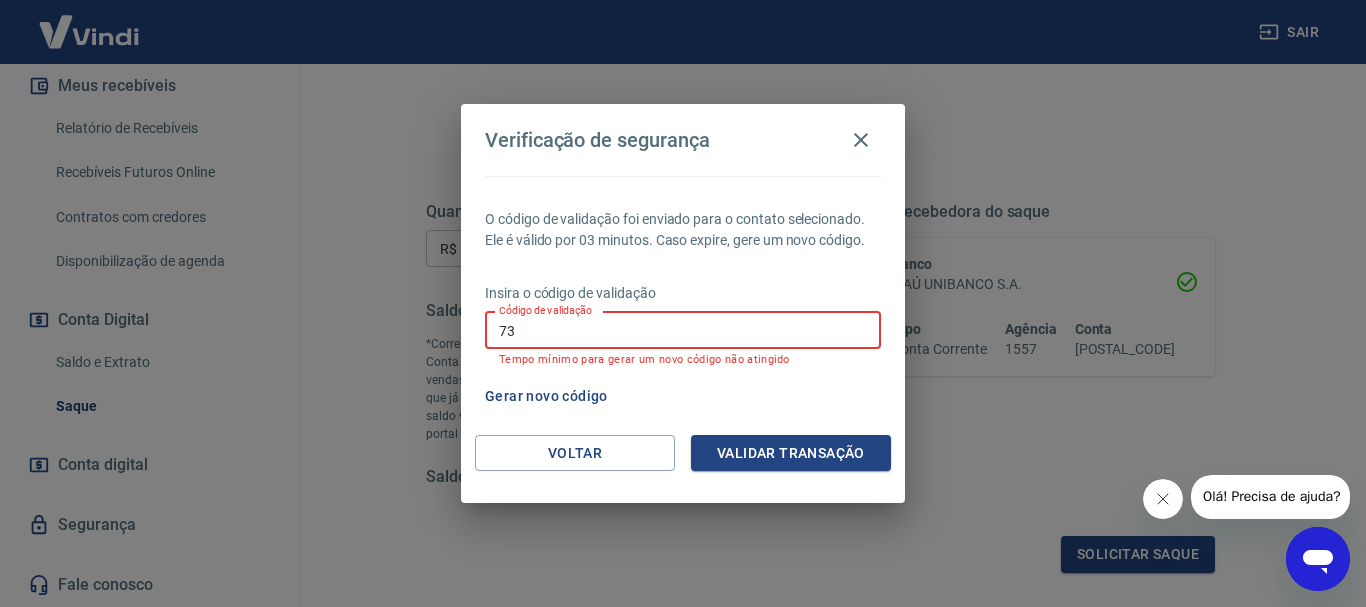 type on "7" 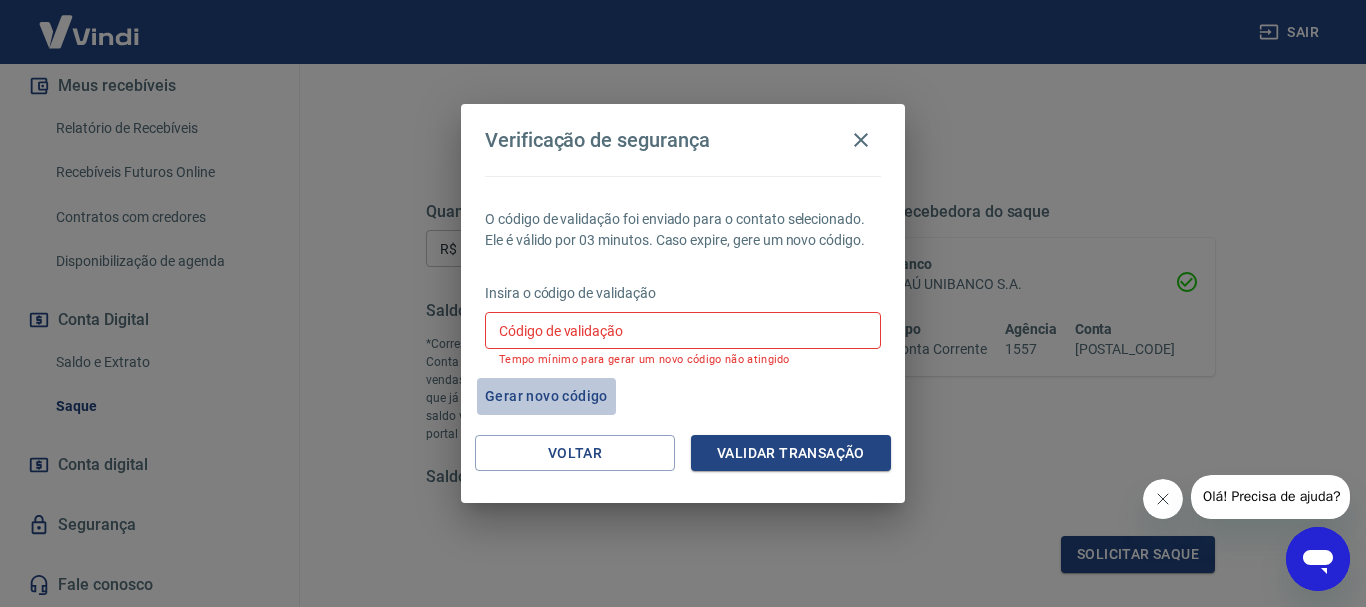 click on "Gerar novo código" at bounding box center (546, 396) 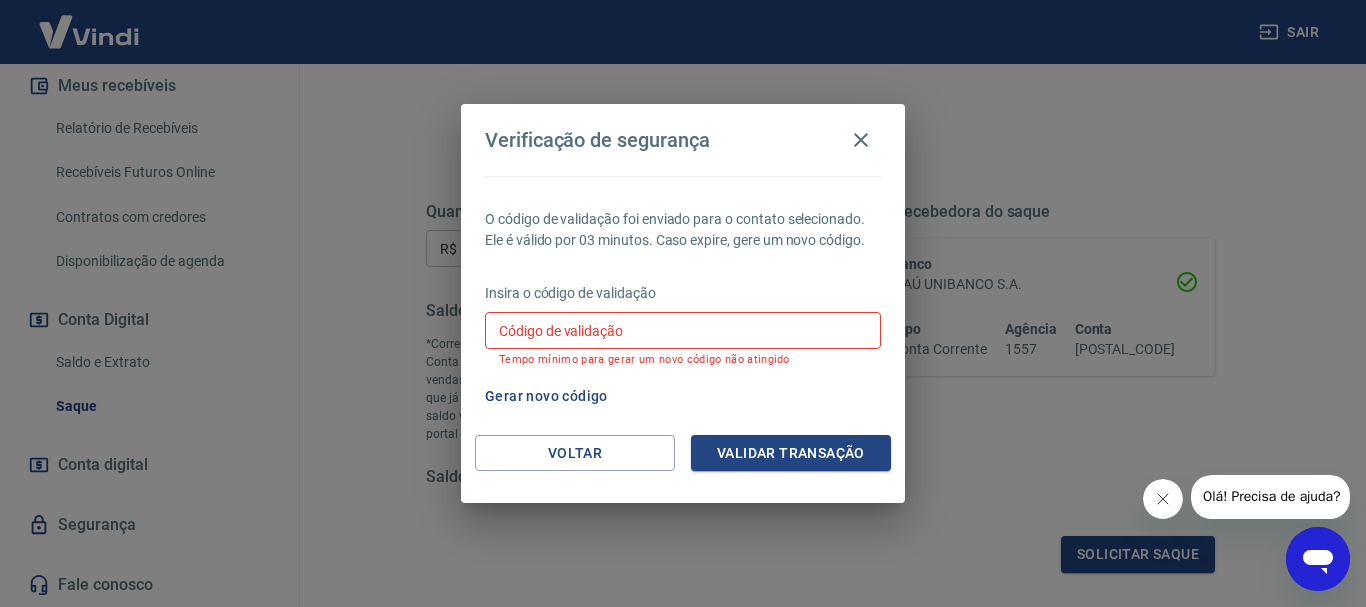 click on "Código de validação" at bounding box center [683, 330] 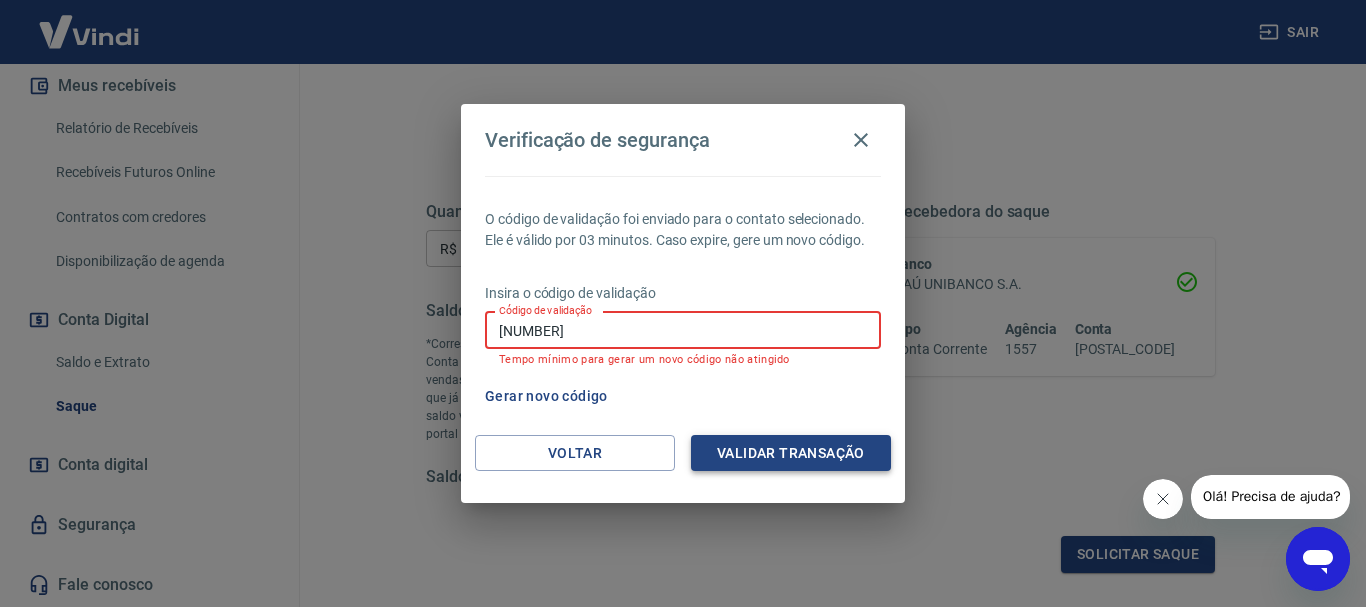 type on "[NUMBER]" 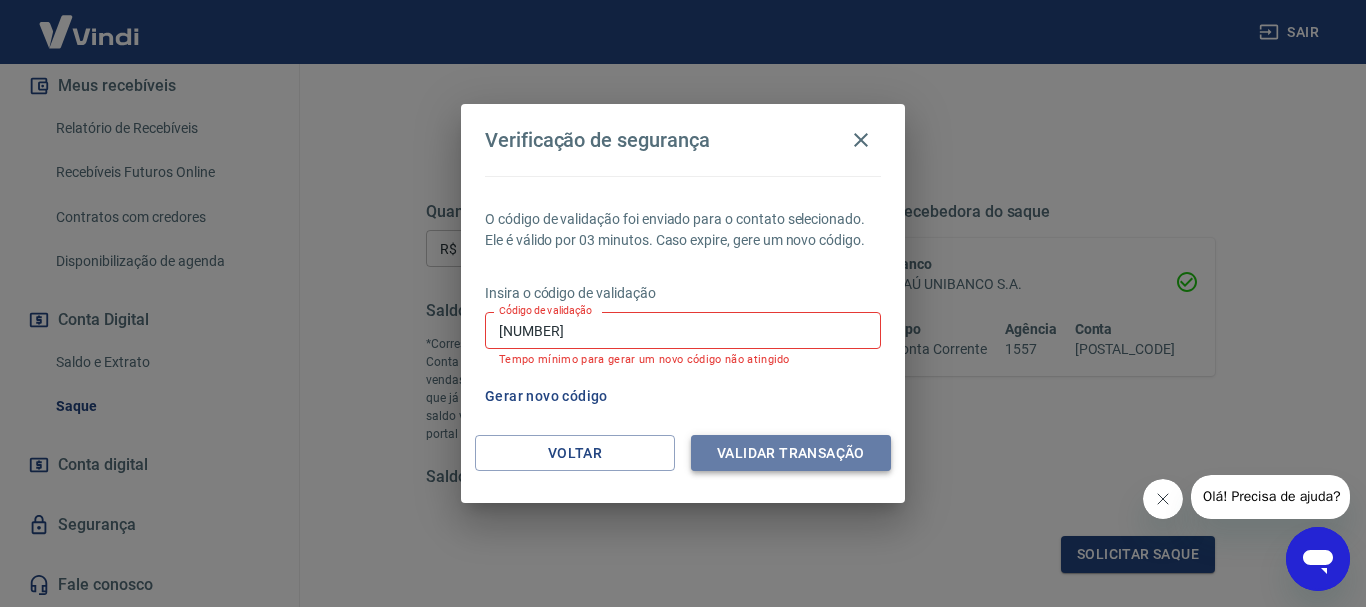 click on "Validar transação" at bounding box center [791, 453] 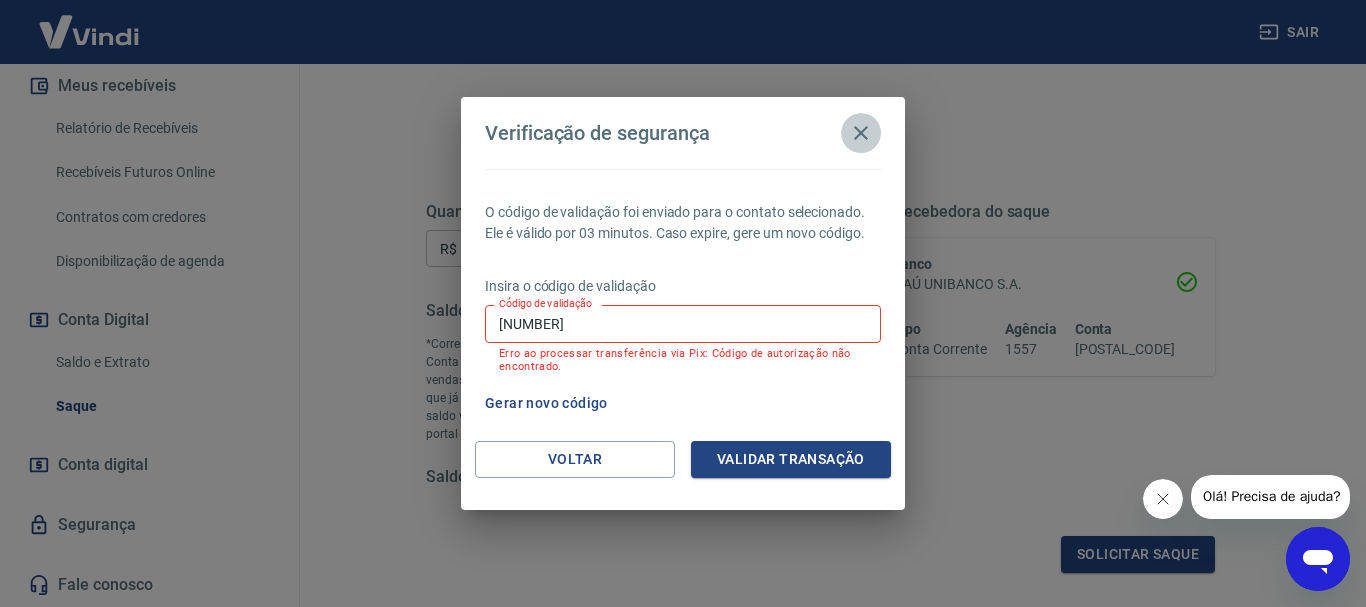 click 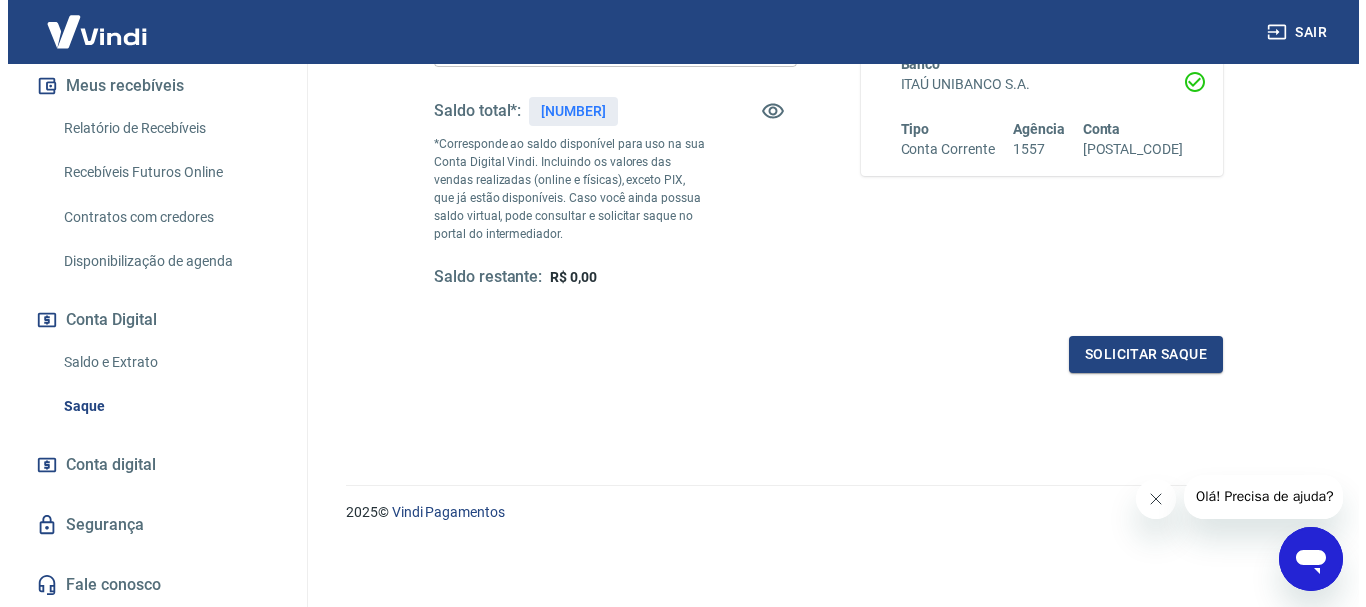 scroll, scrollTop: 300, scrollLeft: 0, axis: vertical 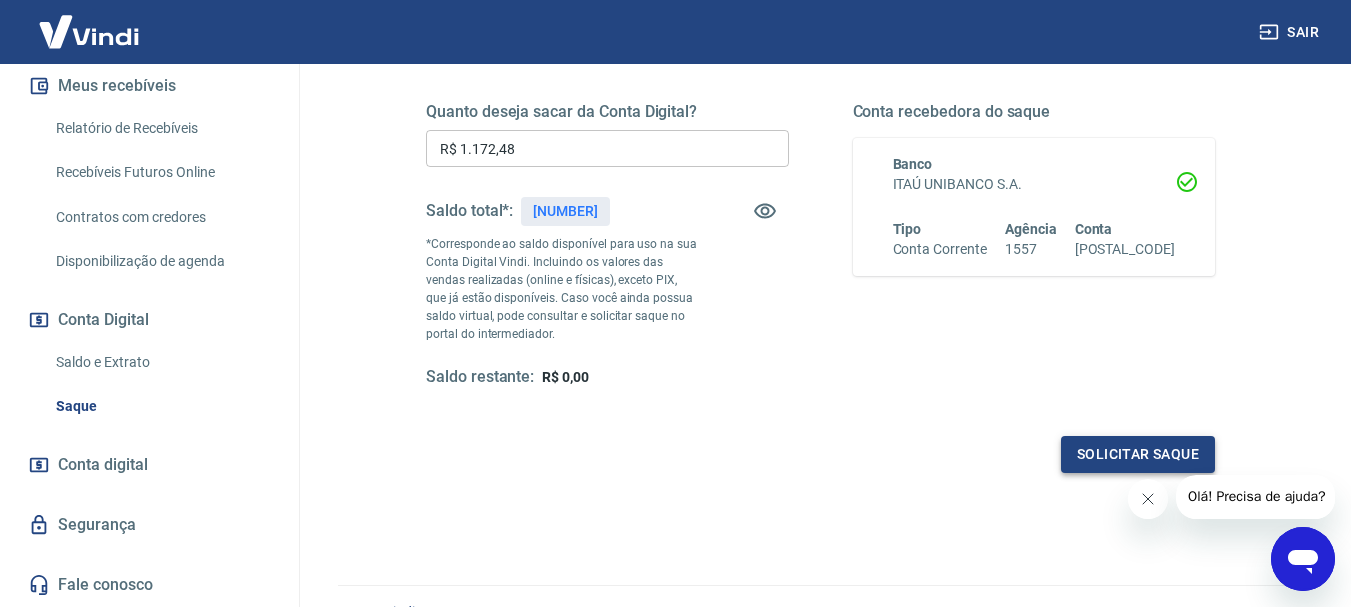 click on "Solicitar saque" at bounding box center (1138, 454) 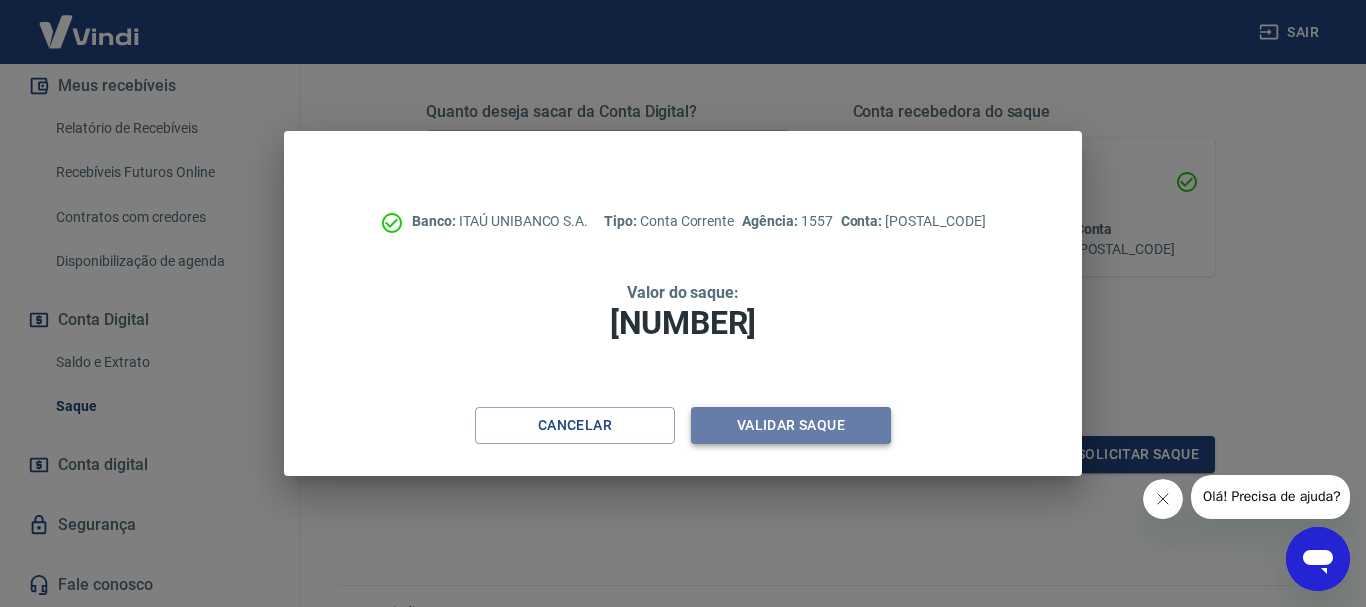 click on "Validar saque" at bounding box center [791, 425] 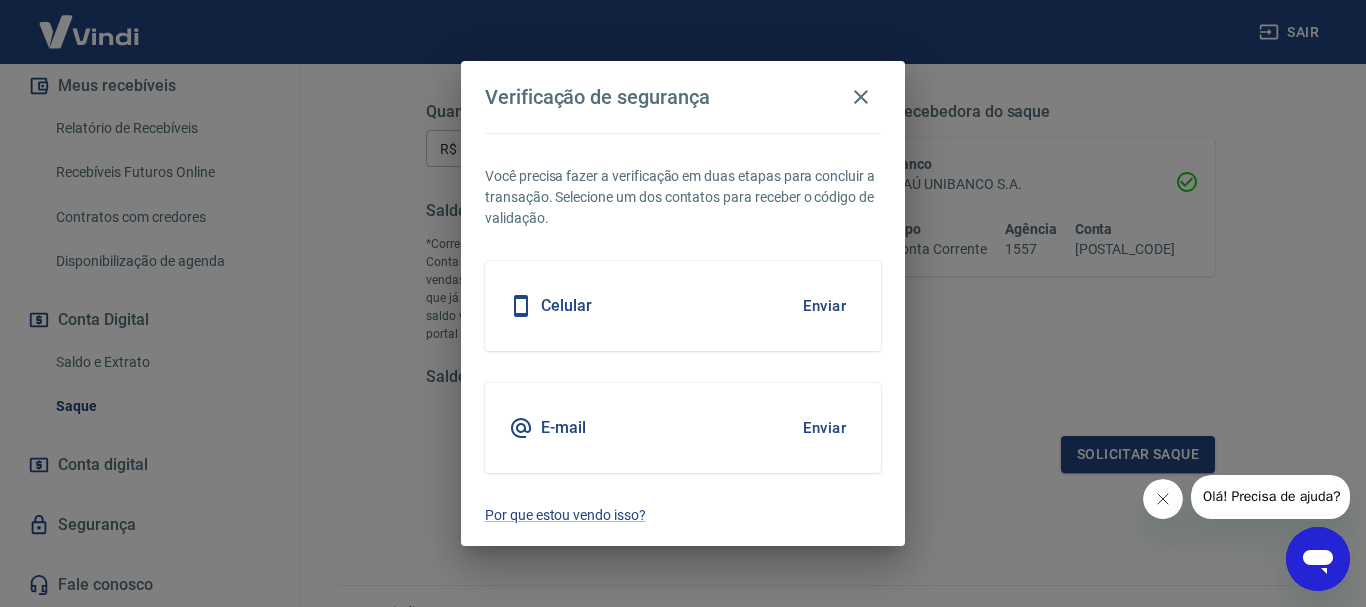 click on "Enviar" at bounding box center [824, 428] 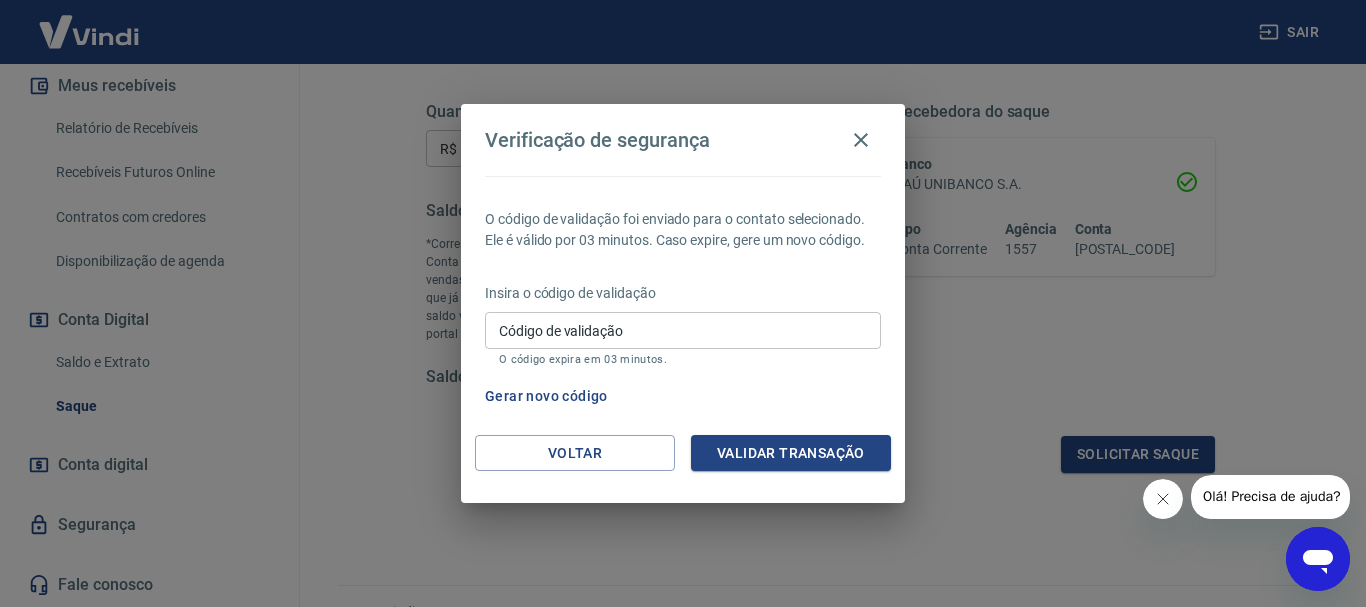 click on "Código de validação" at bounding box center [683, 330] 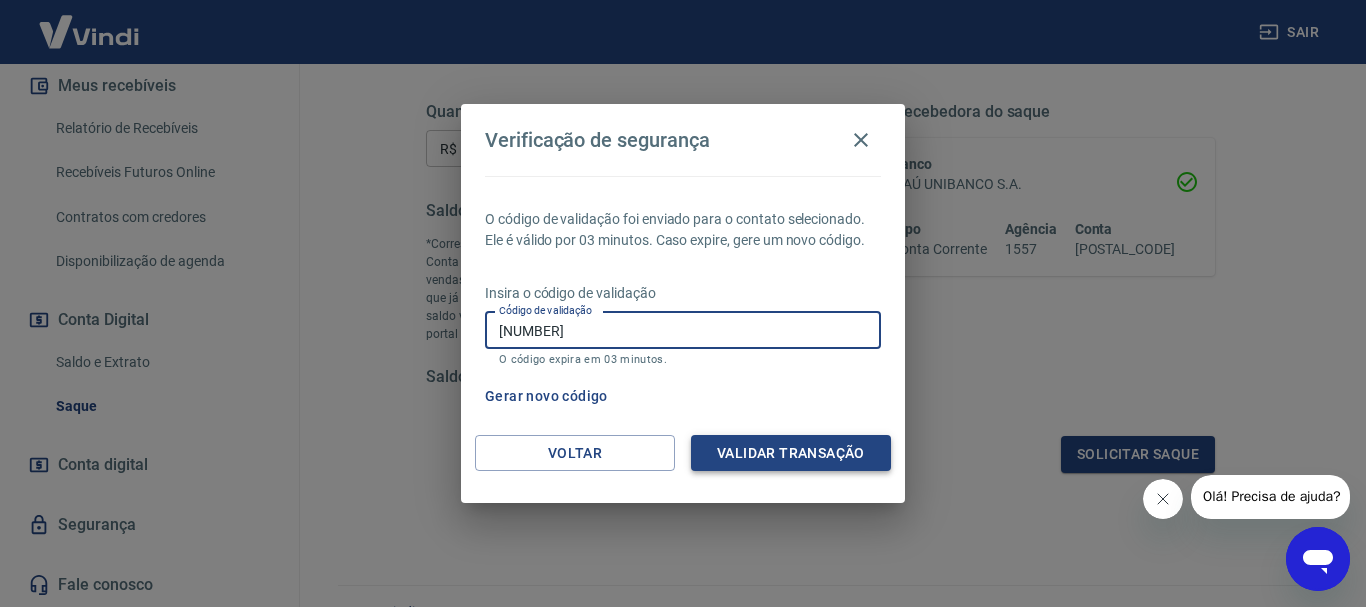 type on "[NUMBER]" 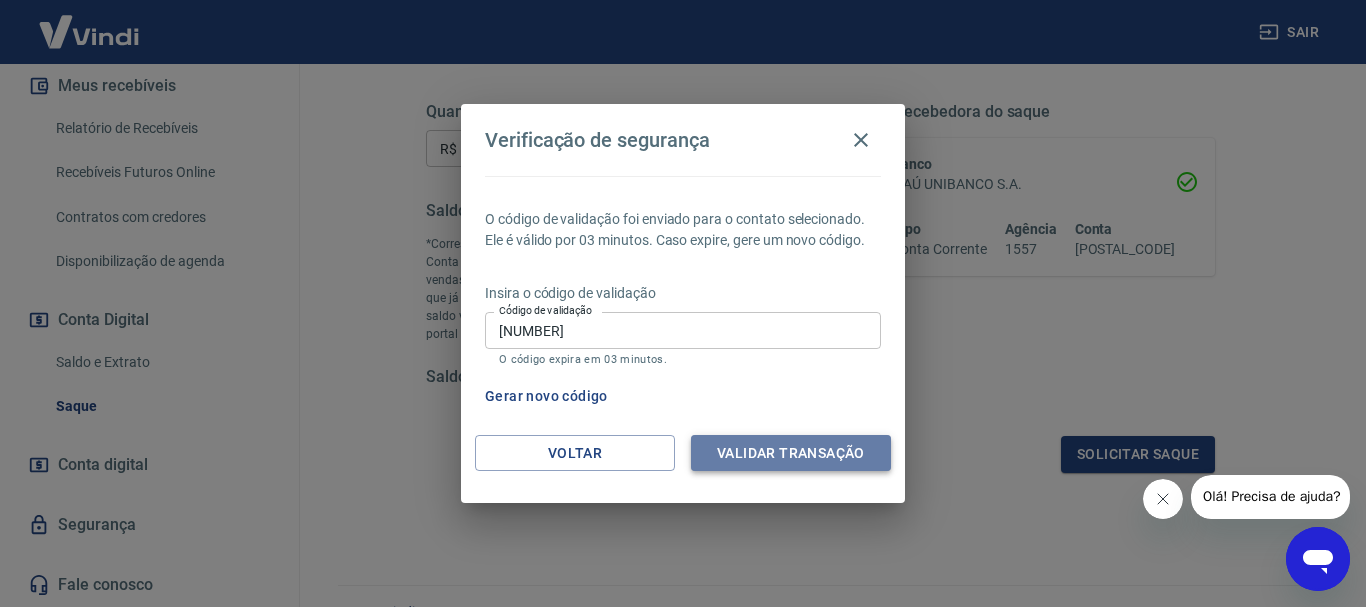 click on "Validar transação" at bounding box center [791, 453] 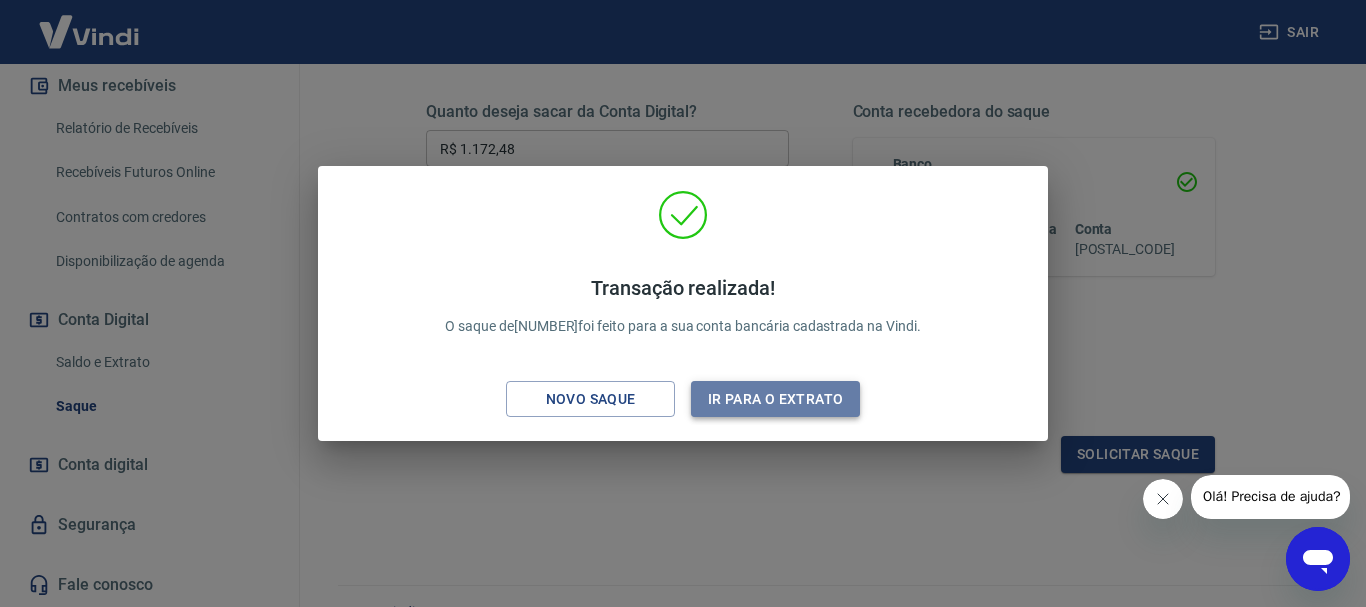 click on "Ir para o extrato" at bounding box center [775, 399] 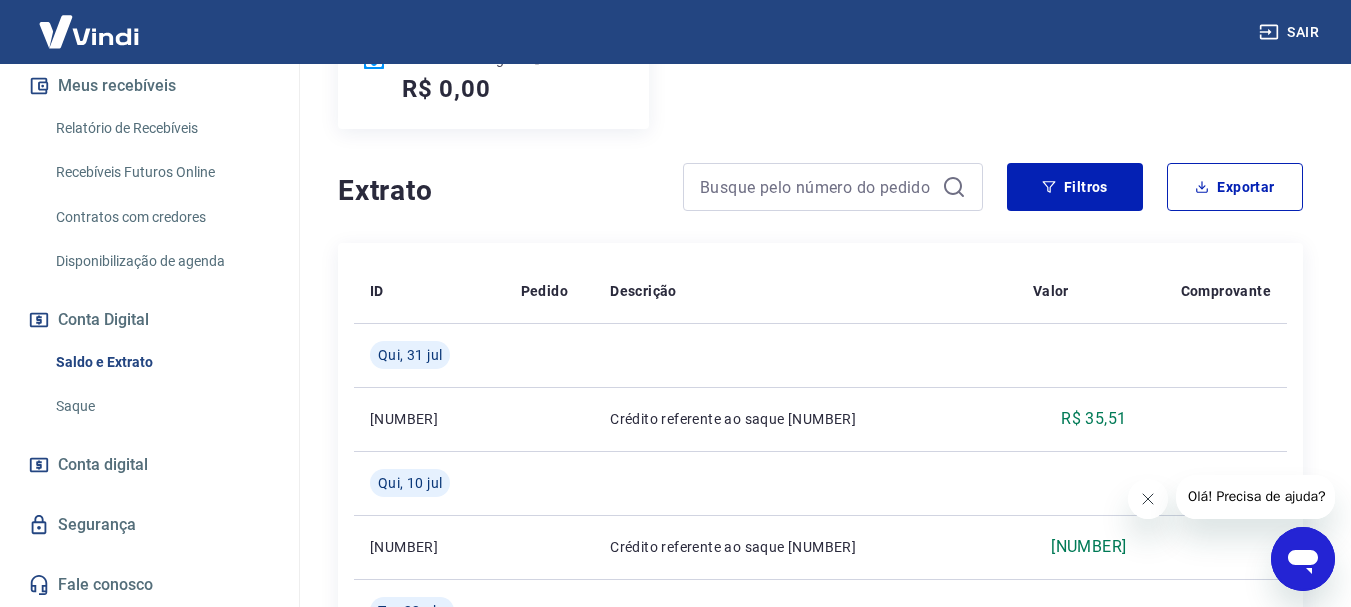 scroll, scrollTop: 0, scrollLeft: 0, axis: both 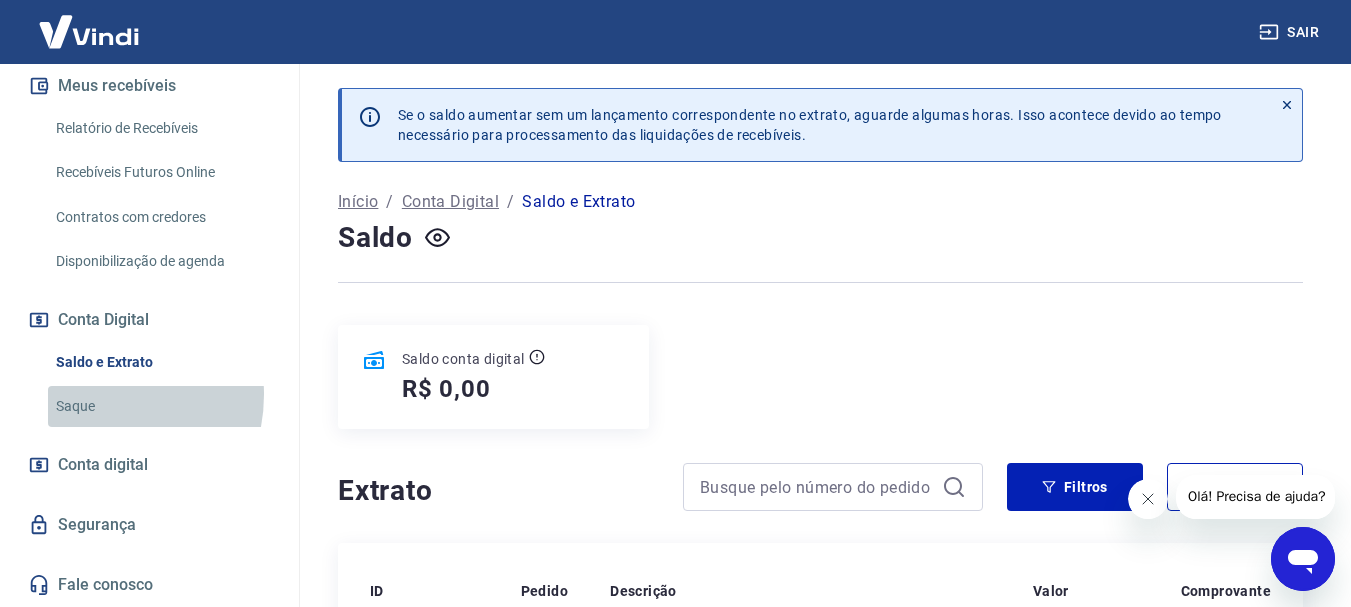 click on "Saque" at bounding box center (161, 406) 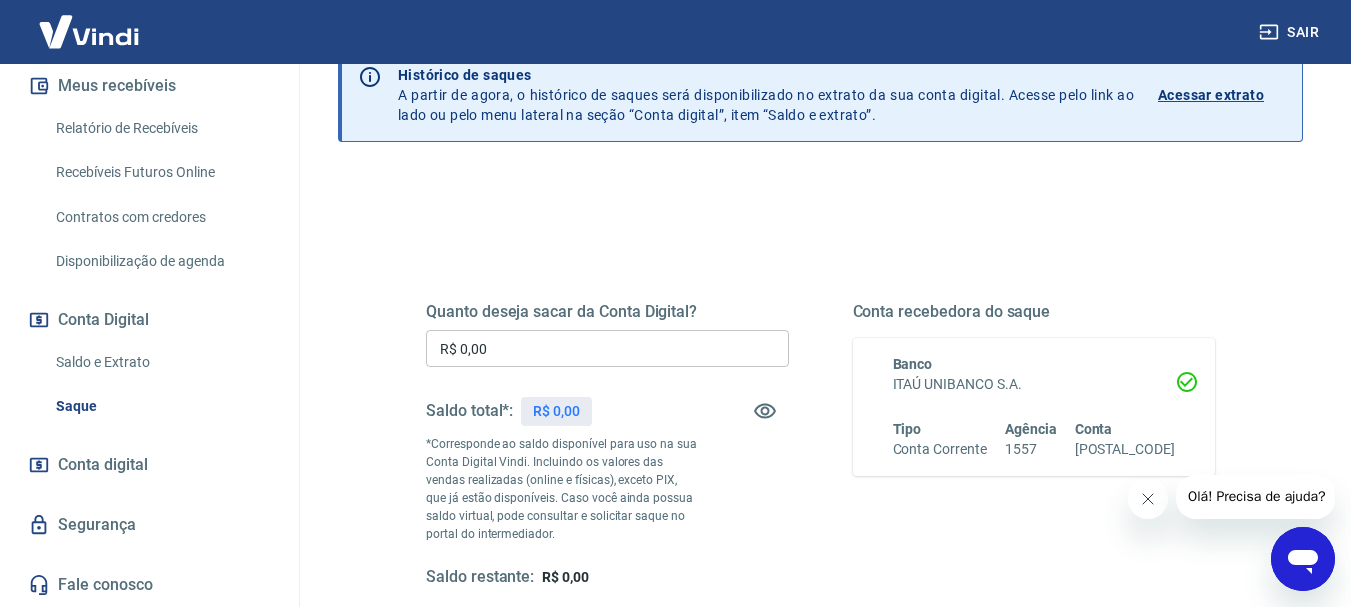 scroll, scrollTop: 0, scrollLeft: 0, axis: both 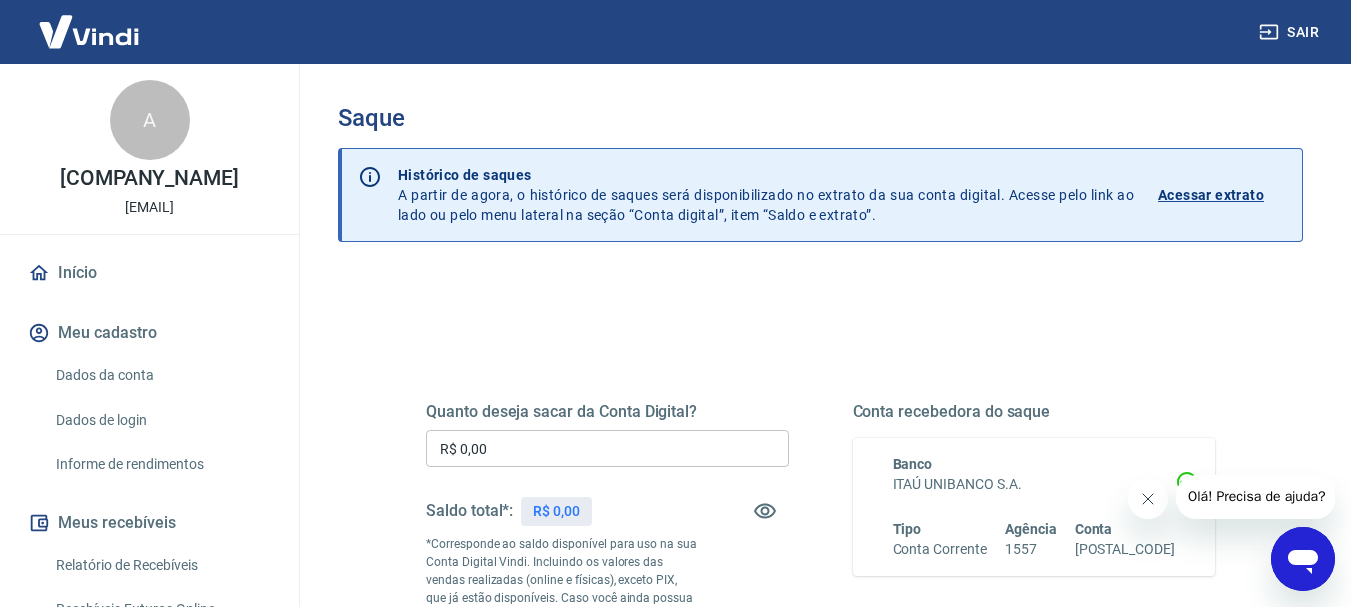 drag, startPoint x: 818, startPoint y: 84, endPoint x: 968, endPoint y: 2, distance: 170.95029 